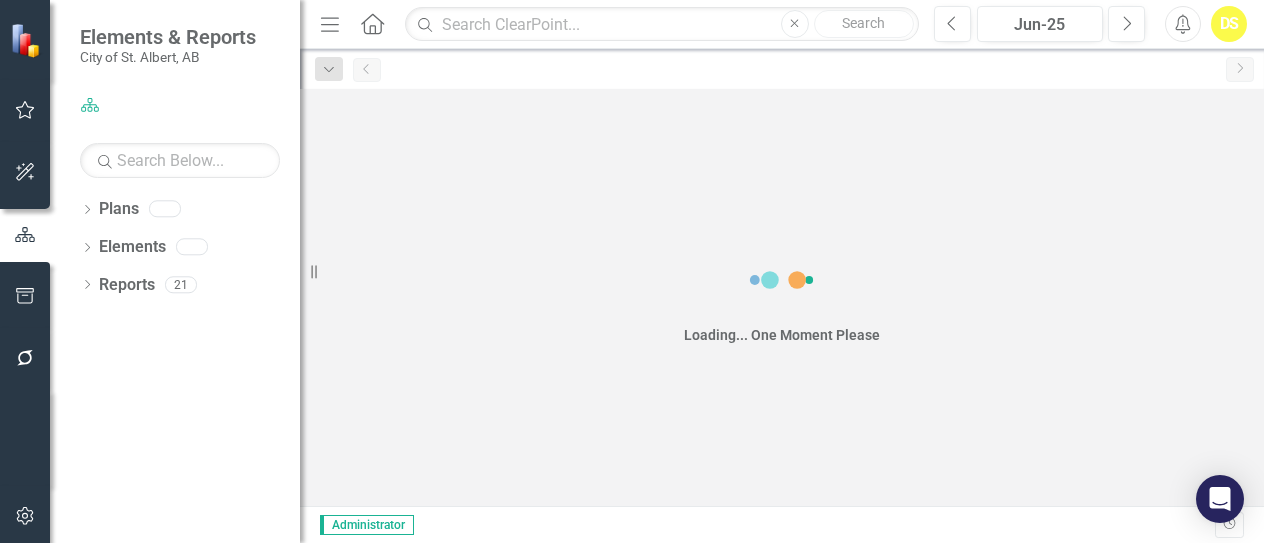 scroll, scrollTop: 0, scrollLeft: 0, axis: both 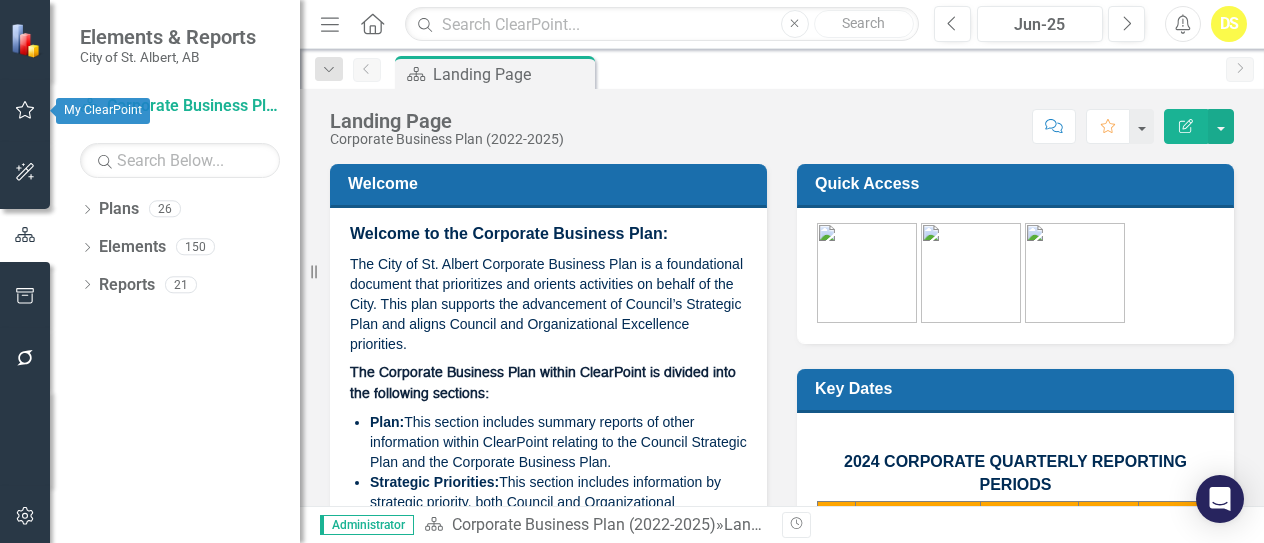 click at bounding box center [25, 110] 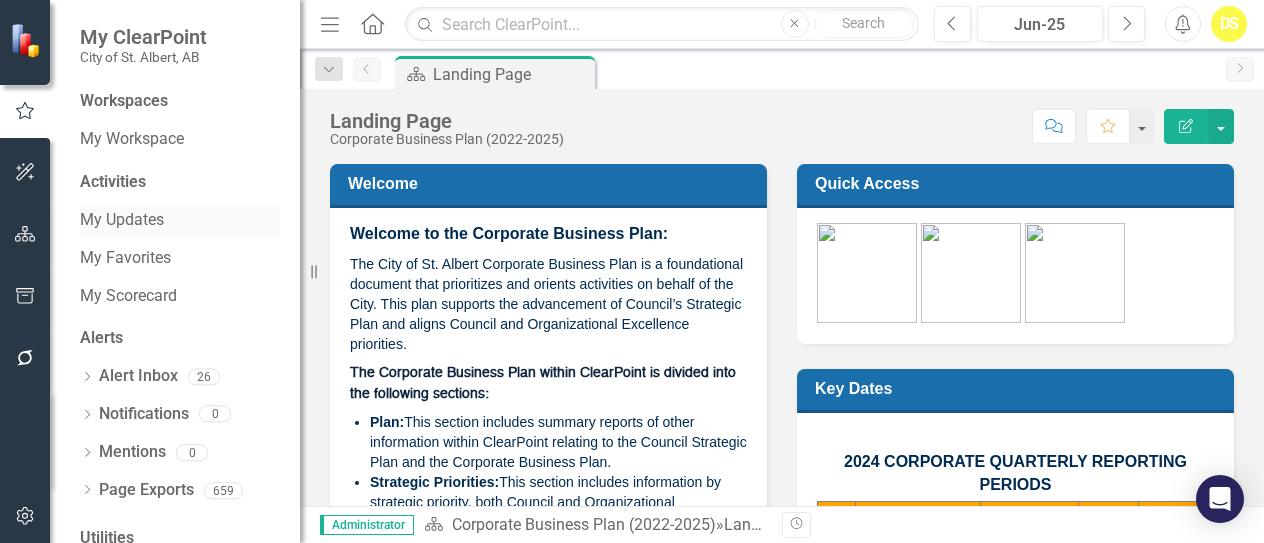 click on "My Updates" at bounding box center [180, 220] 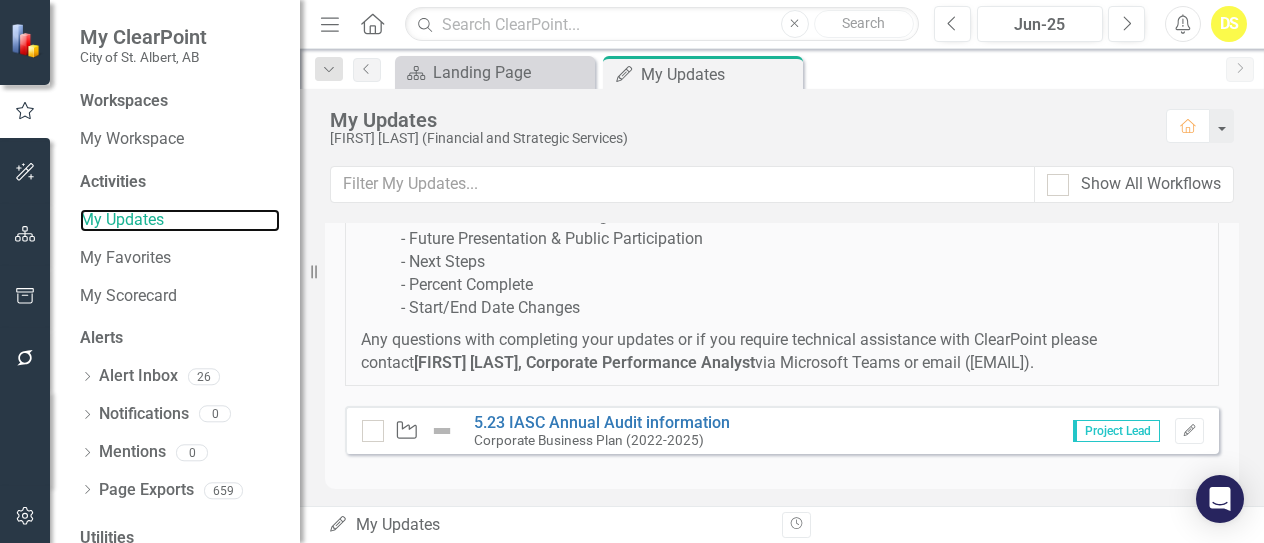scroll, scrollTop: 438, scrollLeft: 0, axis: vertical 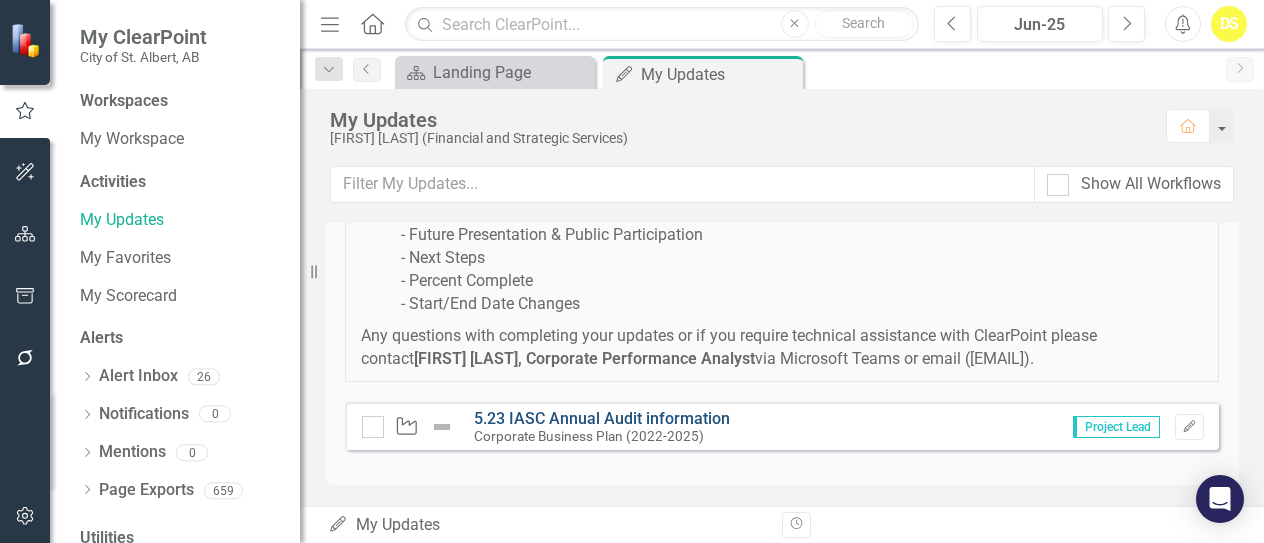 click on "5.23 IASC Annual Audit information" at bounding box center (602, 418) 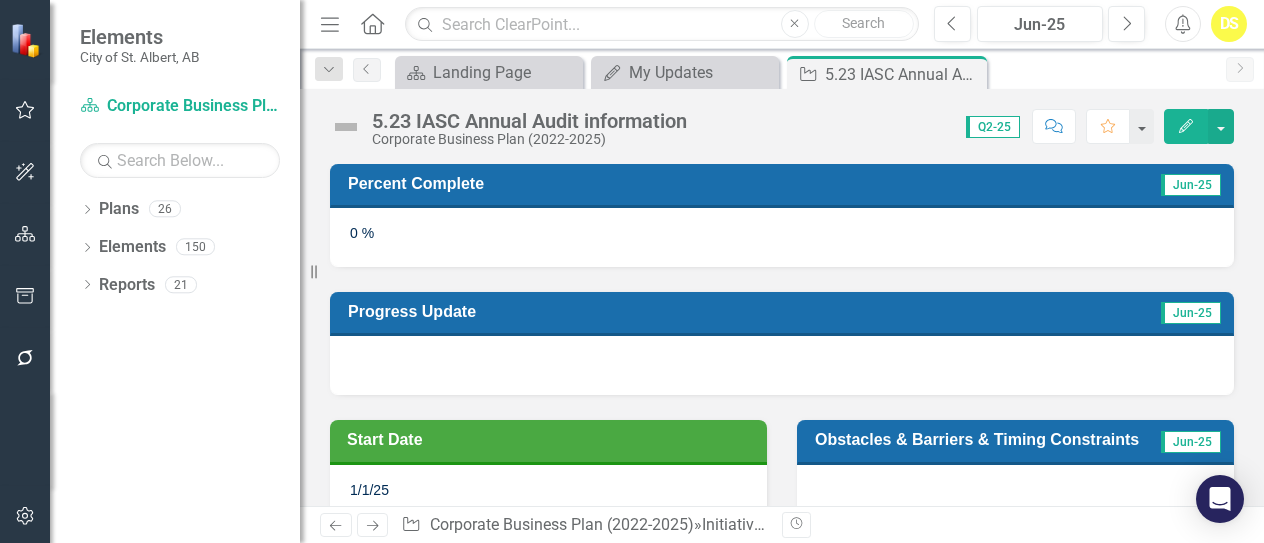 click on "0 %" at bounding box center [782, 237] 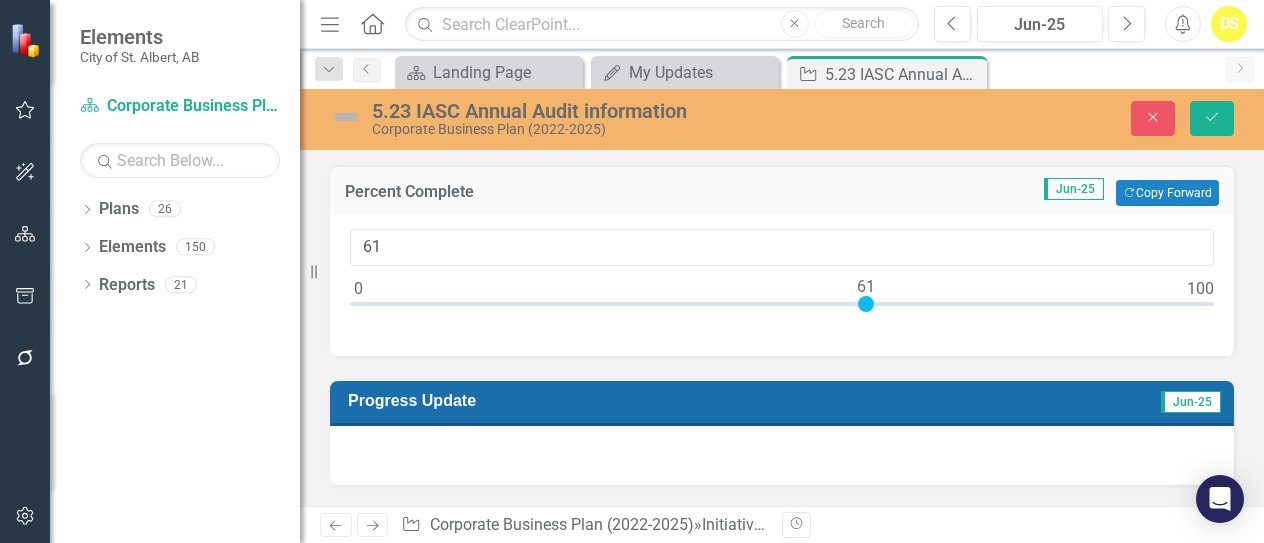 drag, startPoint x: 360, startPoint y: 302, endPoint x: 867, endPoint y: 321, distance: 507.3559 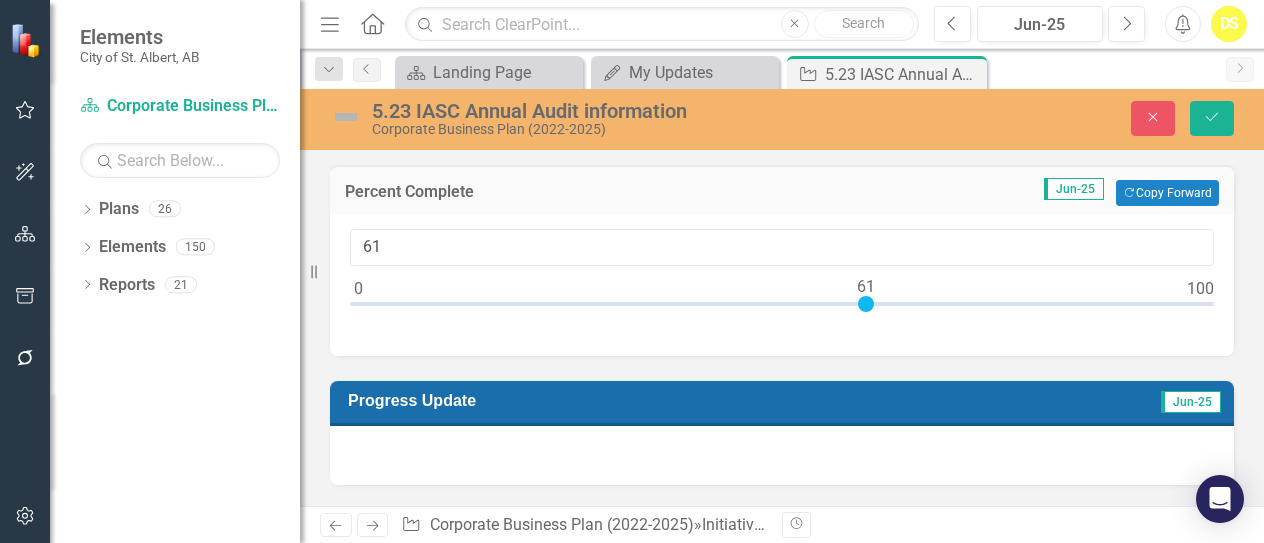 click on "61" at bounding box center (782, 285) 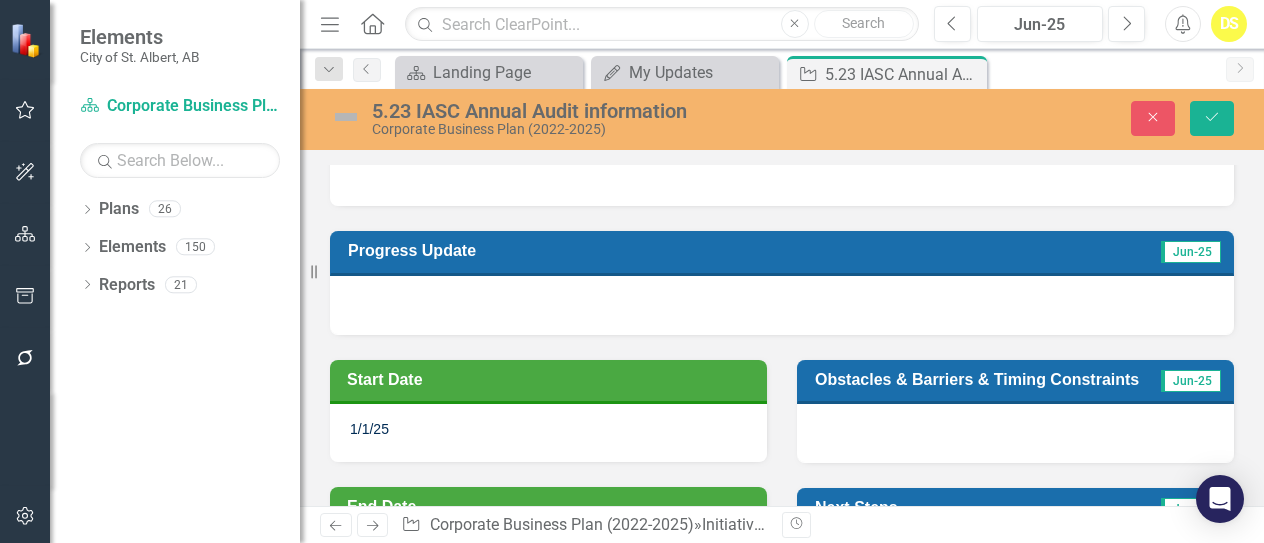 scroll, scrollTop: 151, scrollLeft: 0, axis: vertical 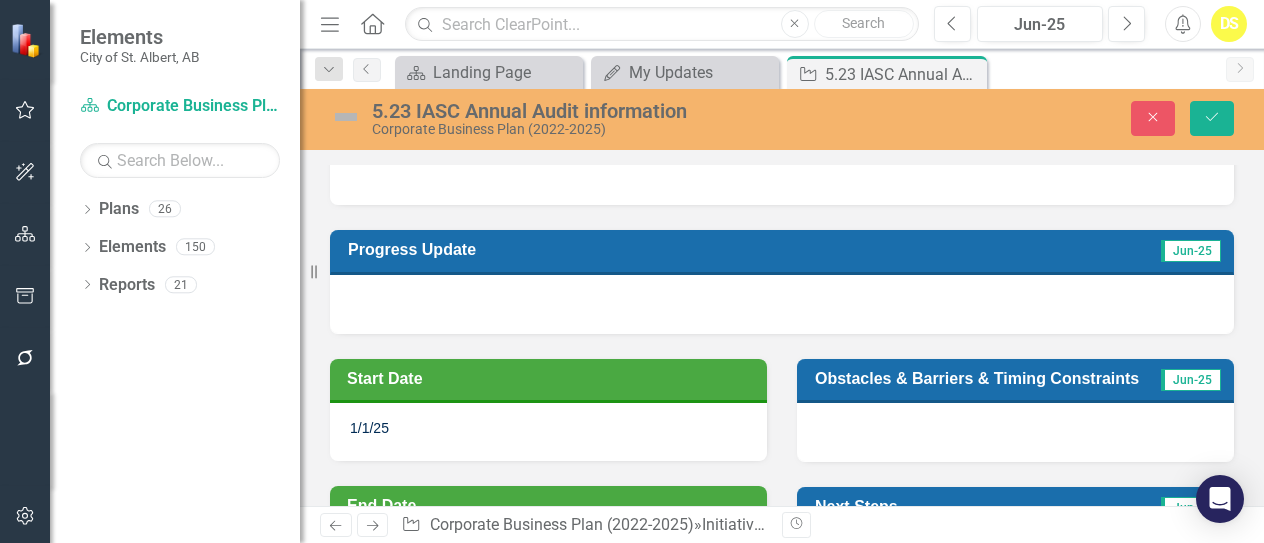 click at bounding box center (782, 304) 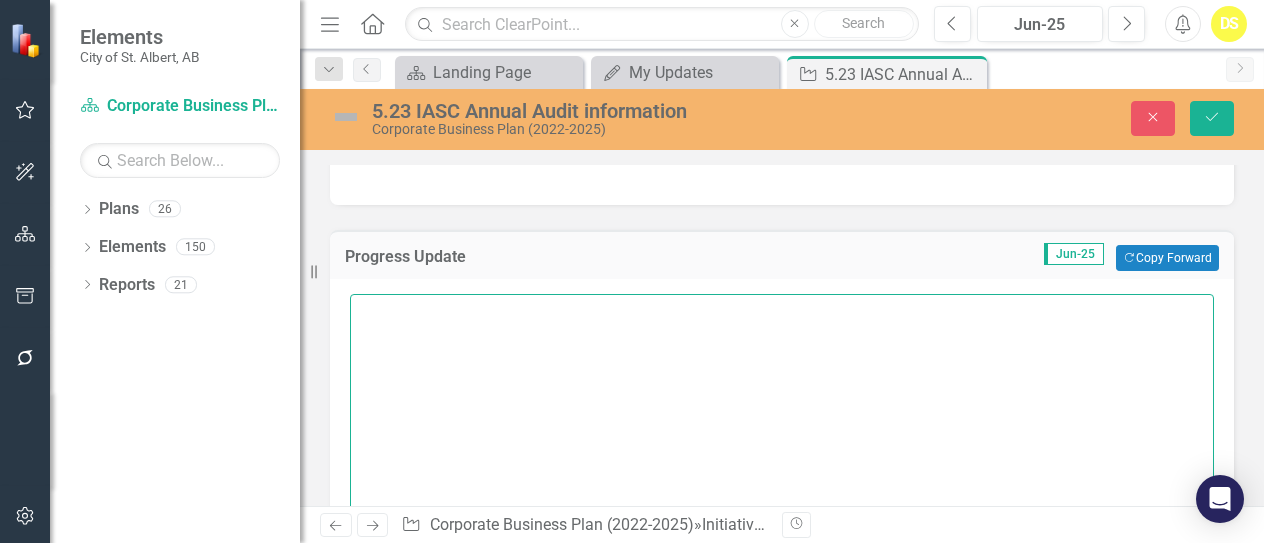 click at bounding box center [782, 415] 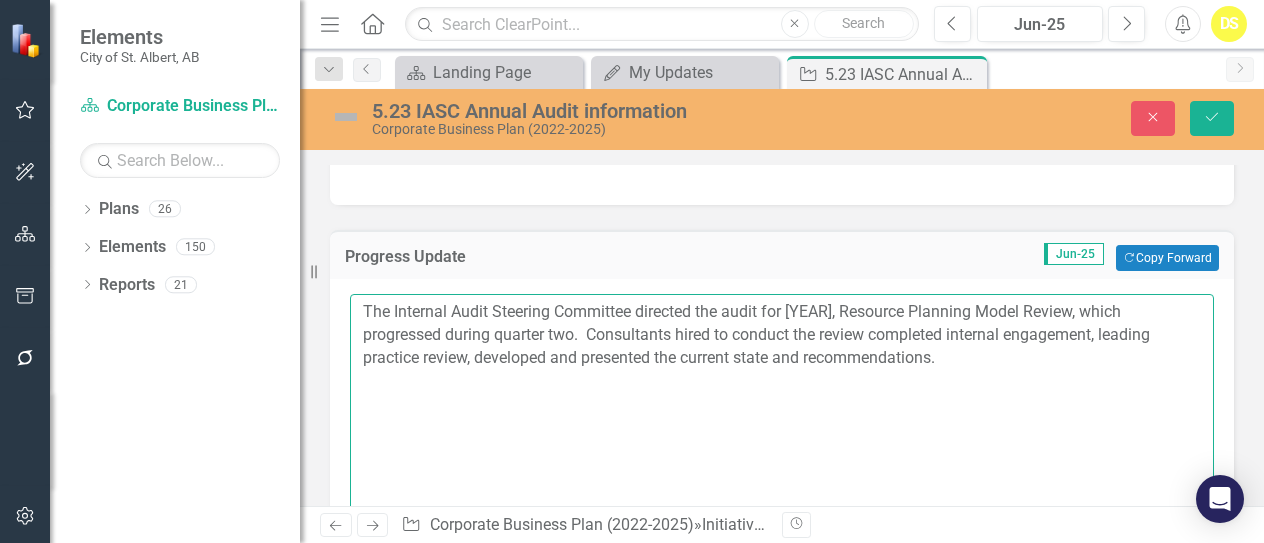 click on "The Internal Audit Steering Committee directed the audit for [YEAR], Resource Planning Model Review, which progressed during quarter two.  Consultants hired to conduct the review completed internal engagement, leading practice review, developed and presented the current state and recommendations." at bounding box center (782, 415) 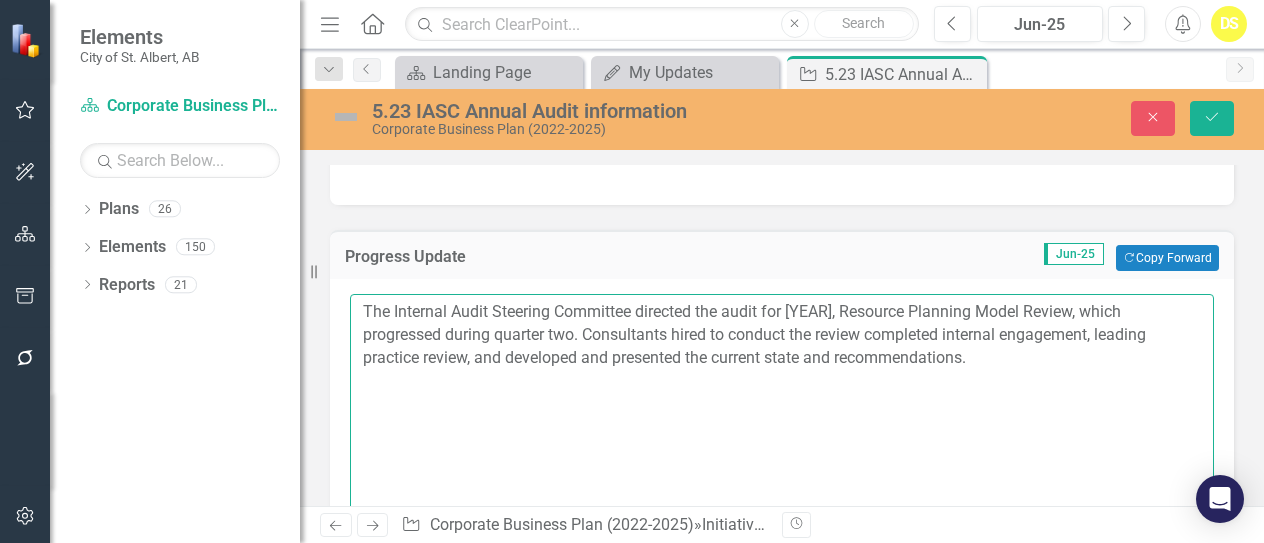 click on "The Internal Audit Steering Committee directed the audit for [YEAR], Resource Planning Model Review, which progressed during quarter two. Consultants hired to conduct the review completed internal engagement, leading practice review, and developed and presented the current state and recommendations." at bounding box center [782, 415] 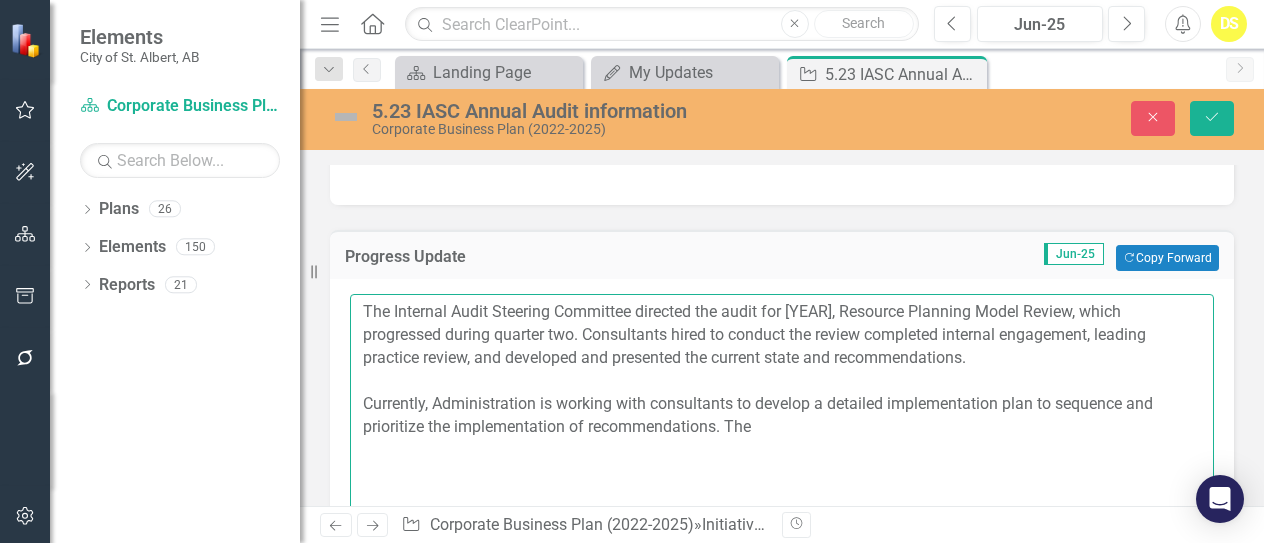 drag, startPoint x: 767, startPoint y: 428, endPoint x: 763, endPoint y: 409, distance: 19.416489 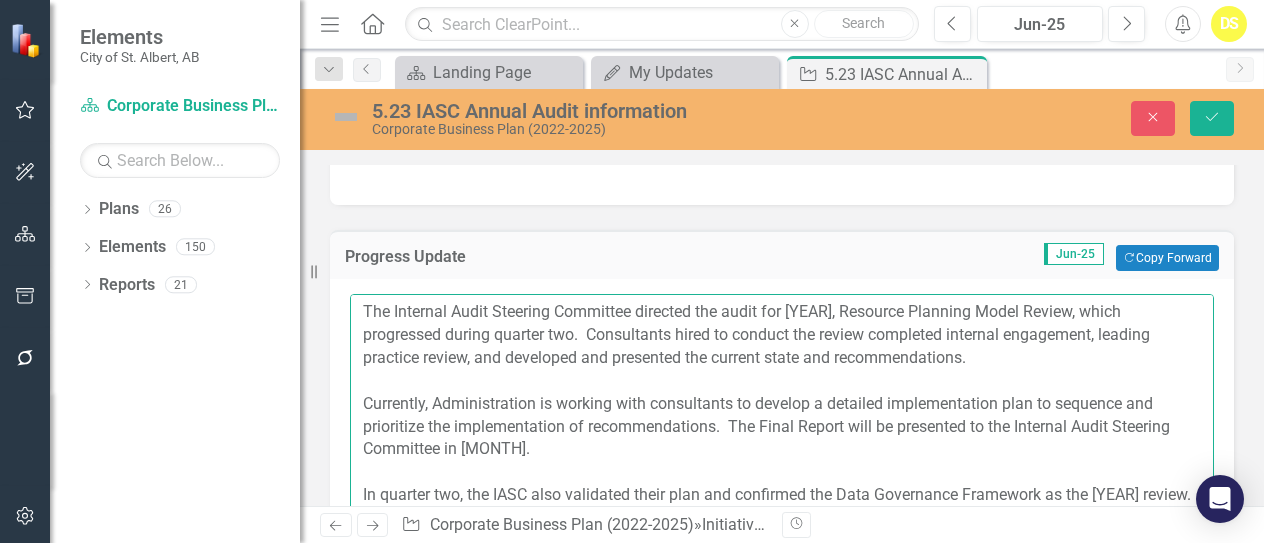 click on "The Internal Audit Steering Committee directed the audit for [YEAR], Resource Planning Model Review, which progressed during quarter two.  Consultants hired to conduct the review completed internal engagement, leading practice review, and developed and presented the current state and recommendations.
Currently, Administration is working with consultants to develop a detailed implementation plan to sequence and prioritize the implementation of recommendations.  The Final Report will be presented to the Internal Audit Steering Committee in [MONTH].
In quarter two, the IASC also validated their plan and confirmed the Data Governance Framework as the [YEAR] review.  Administration is in the process of developing a scope of work to share with the Committee in [MONTH] for their input and endorsement." at bounding box center (782, 415) 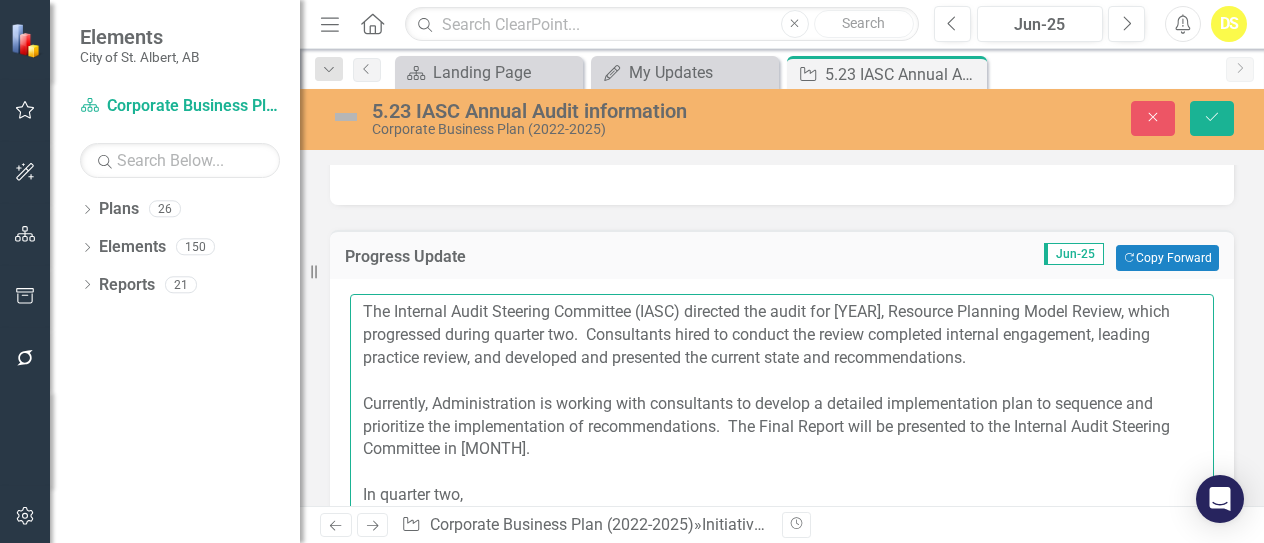 click on "The Internal Audit Steering Committee (IASC) directed the audit for [YEAR], Resource Planning Model Review, which progressed during quarter two.  Consultants hired to conduct the review completed internal engagement, leading practice review, and developed and presented the current state and recommendations.
Currently, Administration is working with consultants to develop a detailed implementation plan to sequence and prioritize the implementation of recommendations.  The Final Report will be presented to the Internal Audit Steering Committee in [MONTH].
In quarter two," at bounding box center (782, 415) 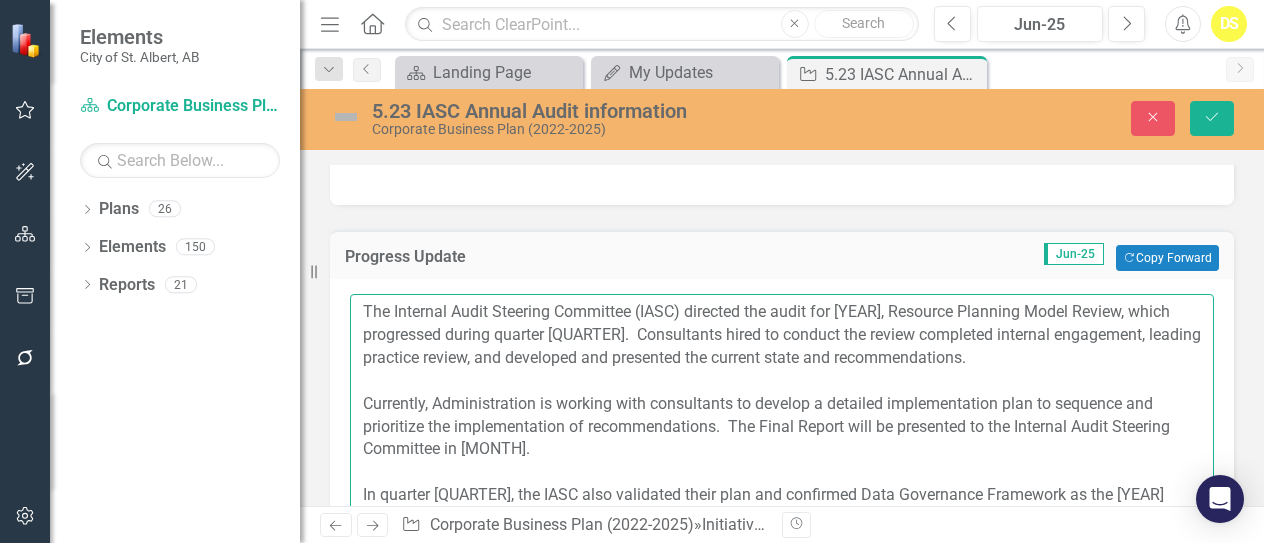 scroll, scrollTop: 169, scrollLeft: 0, axis: vertical 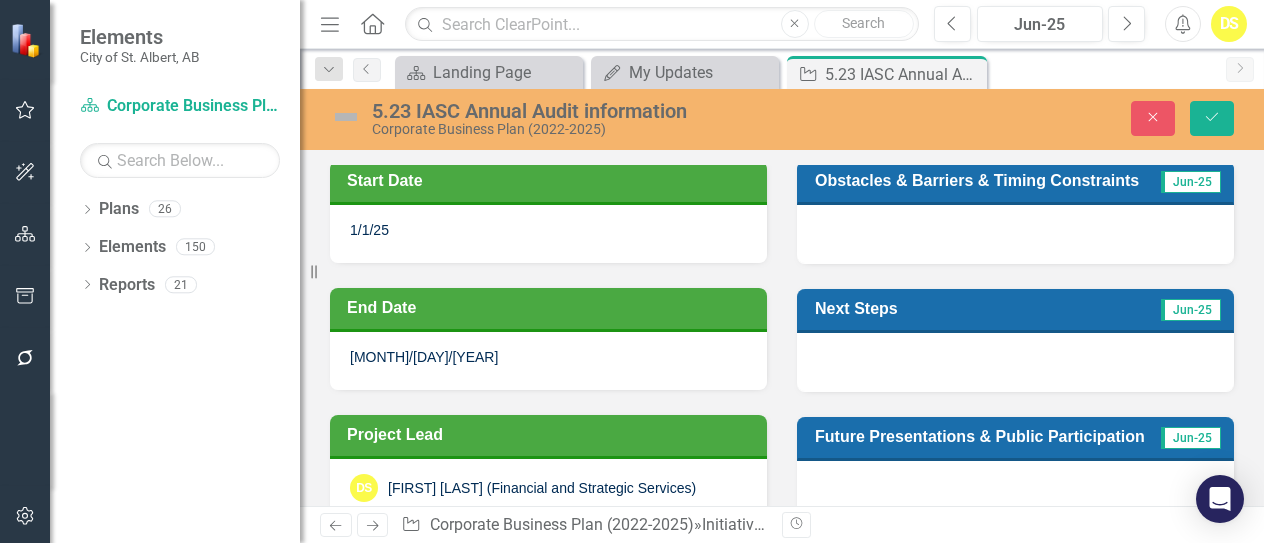 type on "The Internal Audit Steering Committee (IASC) directed the audit for 2025, Resource Planning Model Review, which progressed during quarter two. Consultants consultants hired to conduct the review completed internal engagement, leading practice review, and developed and presented the current state and recommendations.
Currently, Administration is working with consultants to develop a detailed implementation plan to sequence and prioritize the implementation of recommendations. The Final Report will be presented to the Internal Audit Steering Committee in September.
In quarter two, the IASC also validated their plan and confirmed the Data Governance Framework as the 2026 review. Administration is in the process of developing a scope of work to share with the Committee in September for their input and endorsement." 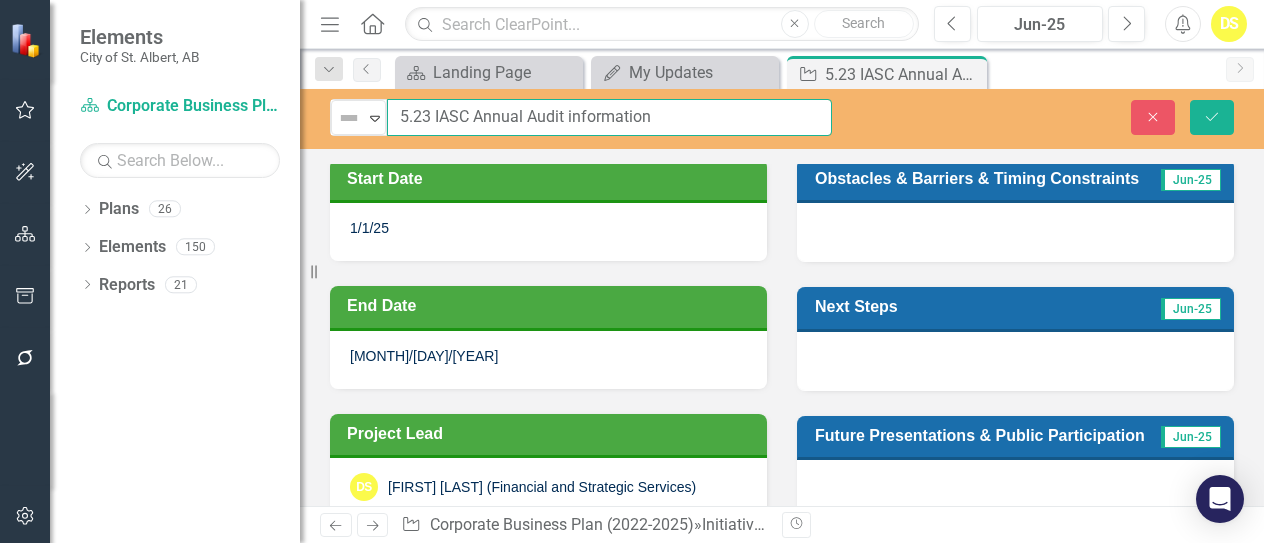 click on "Not Defined Expand 5.23 IASC Annual Audit information" at bounding box center (581, 117) 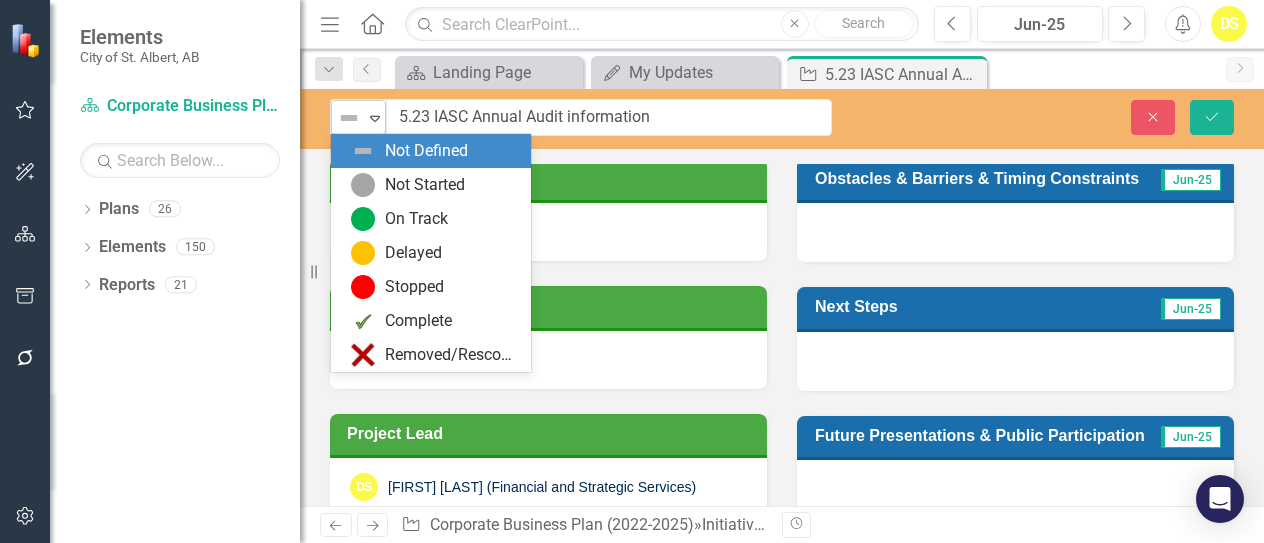 click on "Expand" at bounding box center (375, 118) 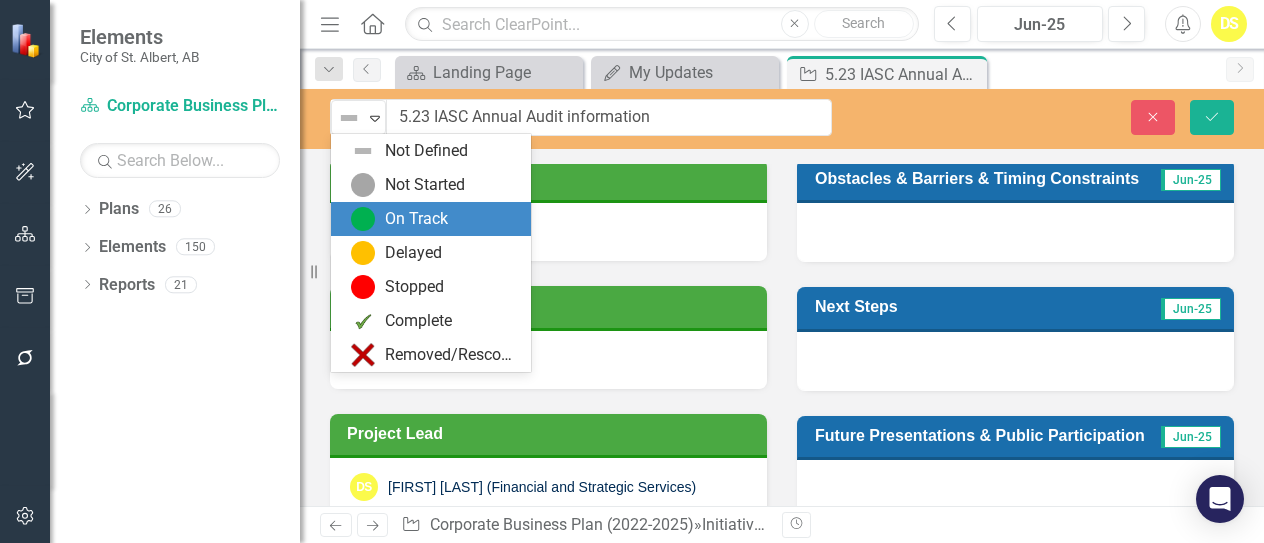click on "On Track" at bounding box center [416, 219] 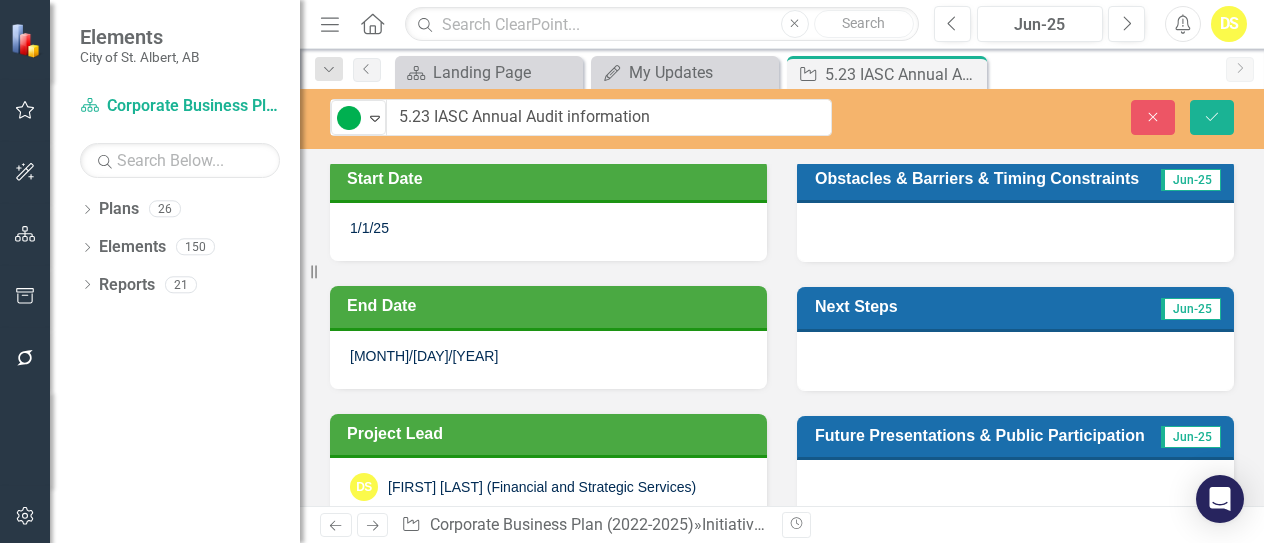 click on "[MONTH]/[DAY]/[YEAR]" at bounding box center [424, 356] 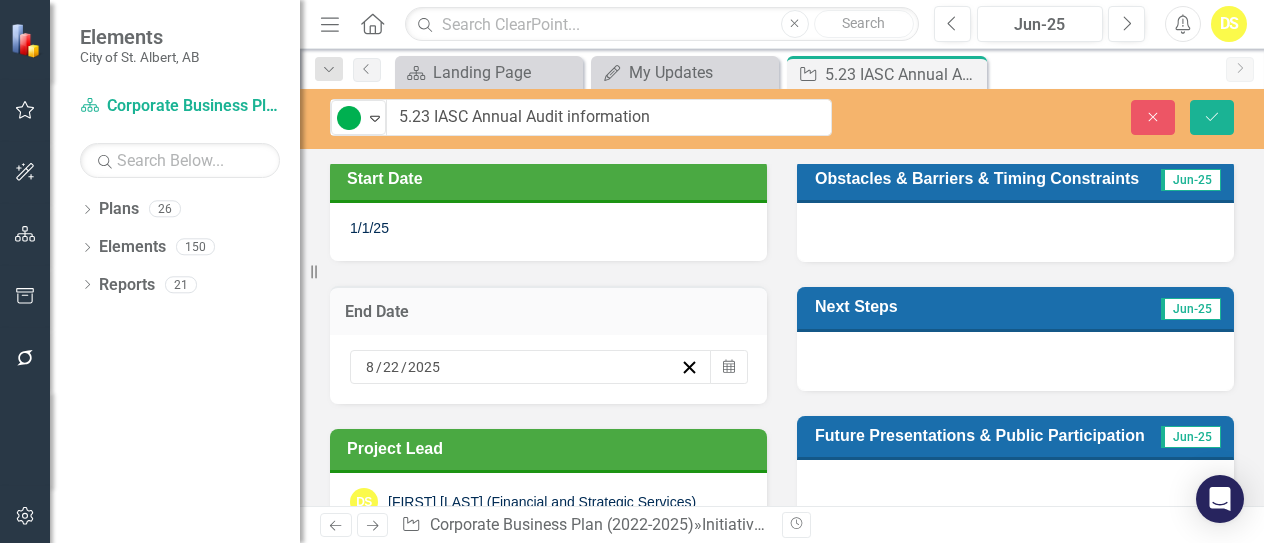 click on "End Date [MM] / [DD] / [YYYY] Calendar" at bounding box center [548, 332] 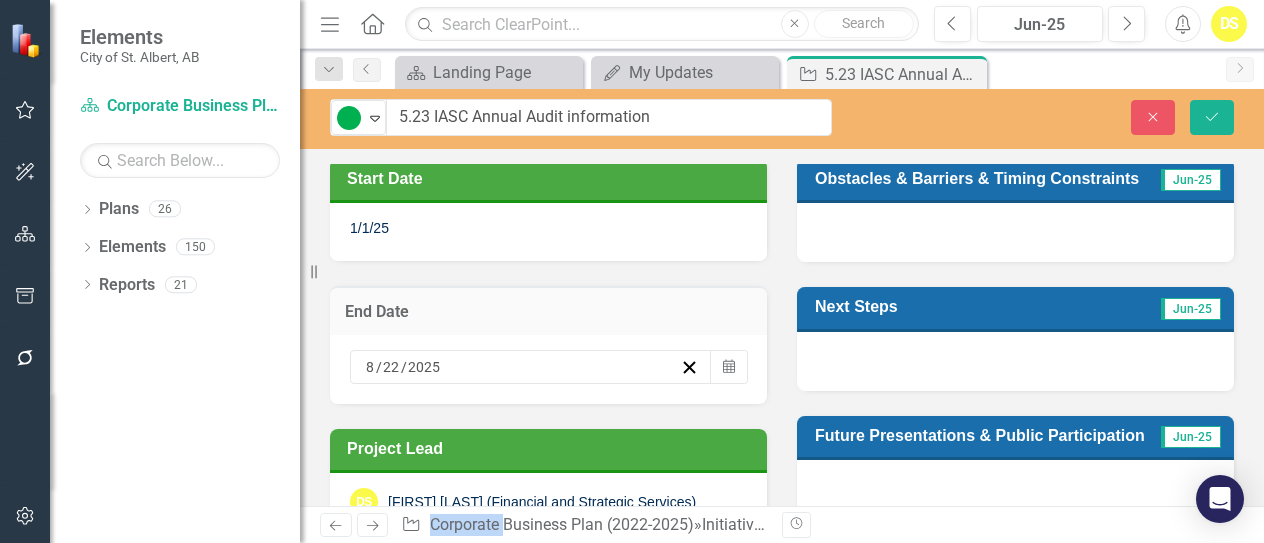 click on "End Date [MM] / [DD] / [YYYY] Calendar" at bounding box center (548, 332) 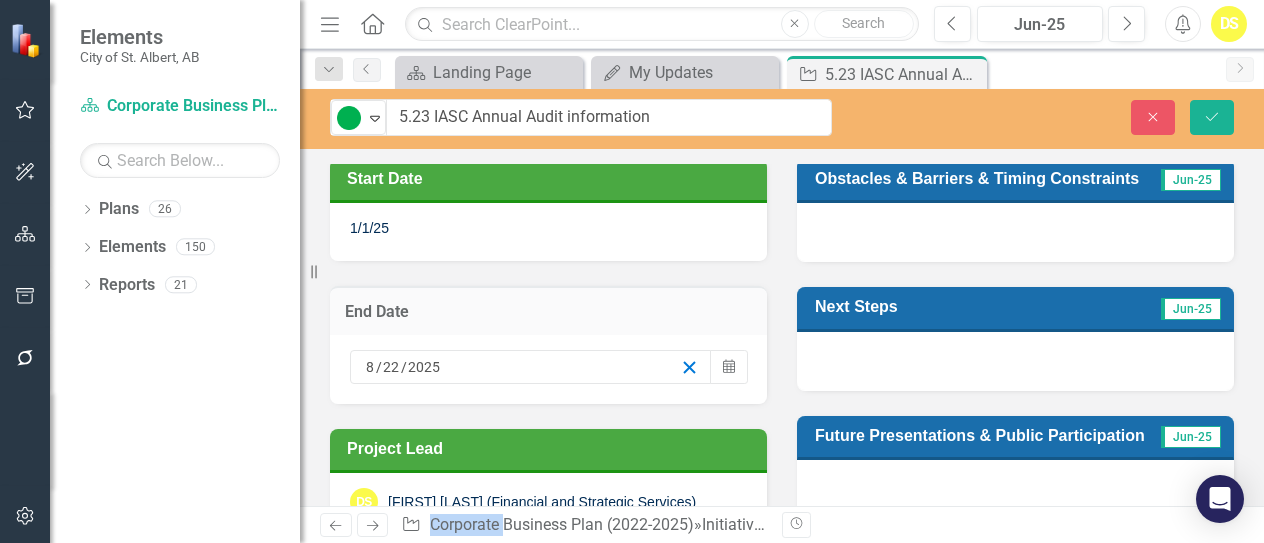 click at bounding box center [689, 367] 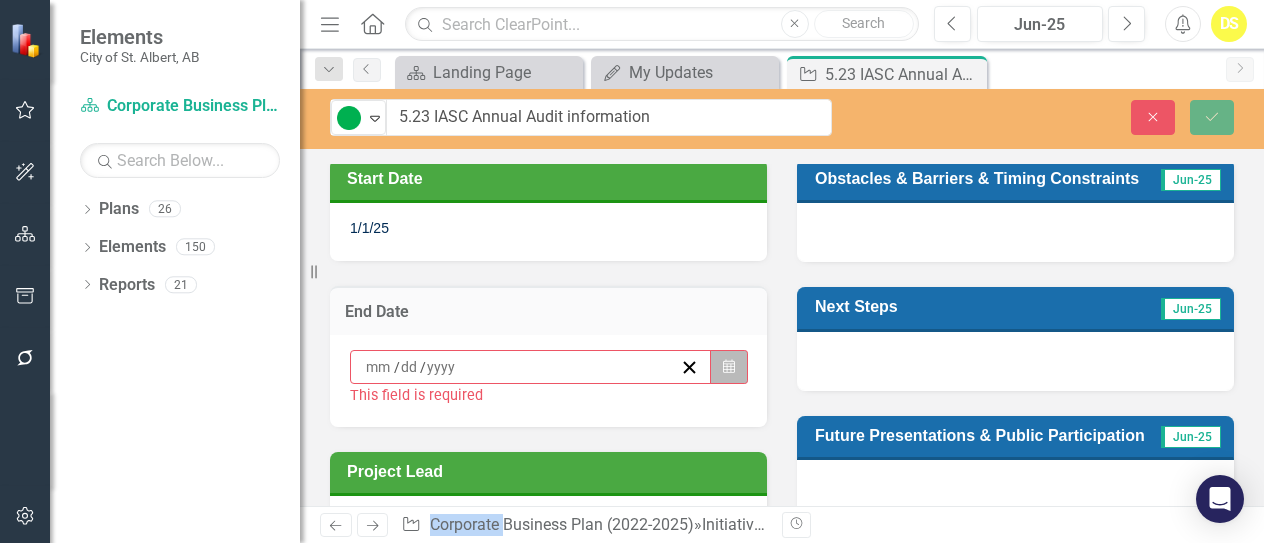 click on "Calendar" at bounding box center (729, 367) 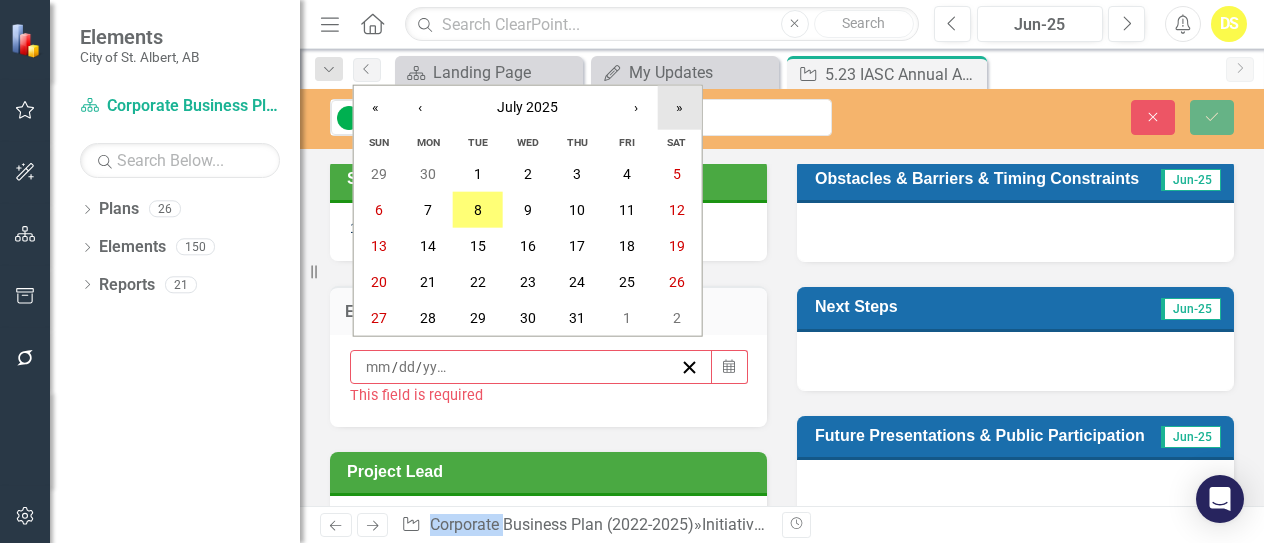 click on "»" at bounding box center (680, 108) 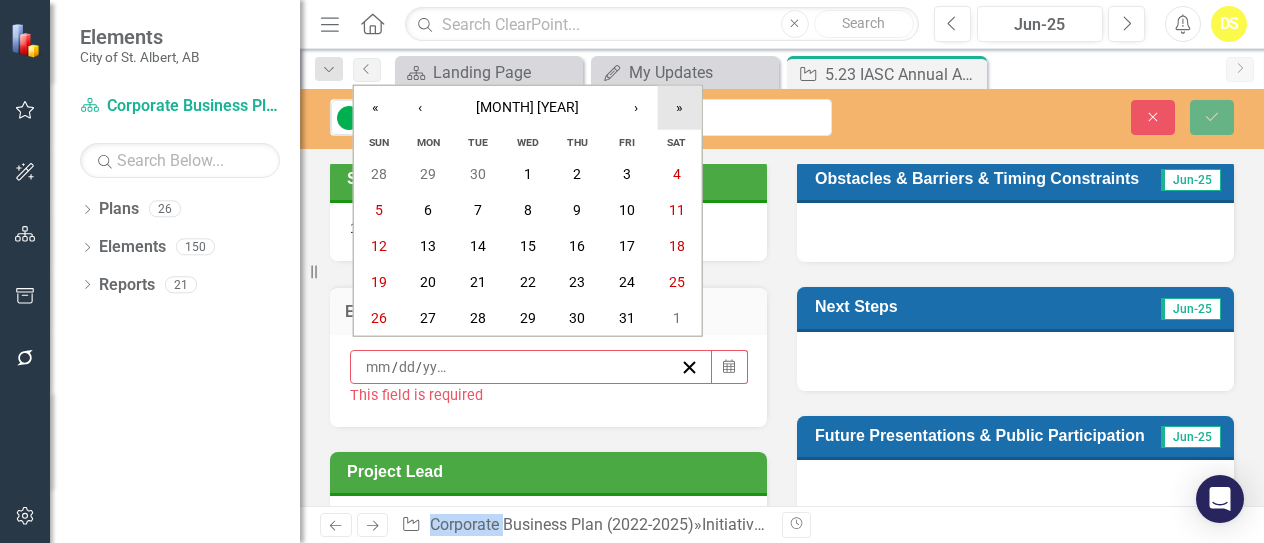 click on "»" at bounding box center (680, 108) 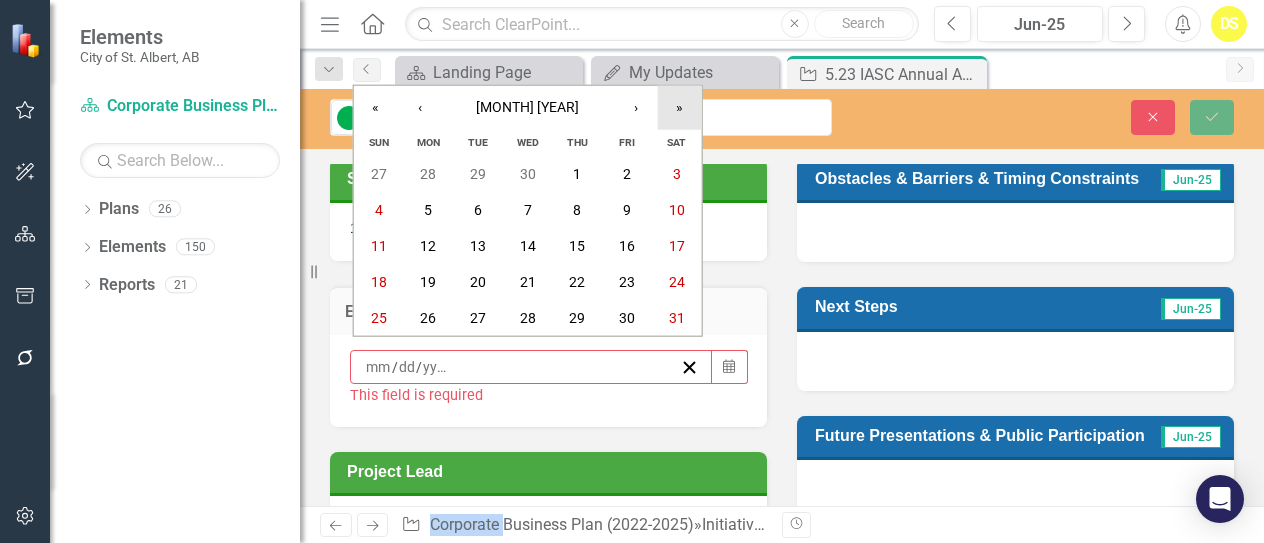 click on "»" at bounding box center [680, 108] 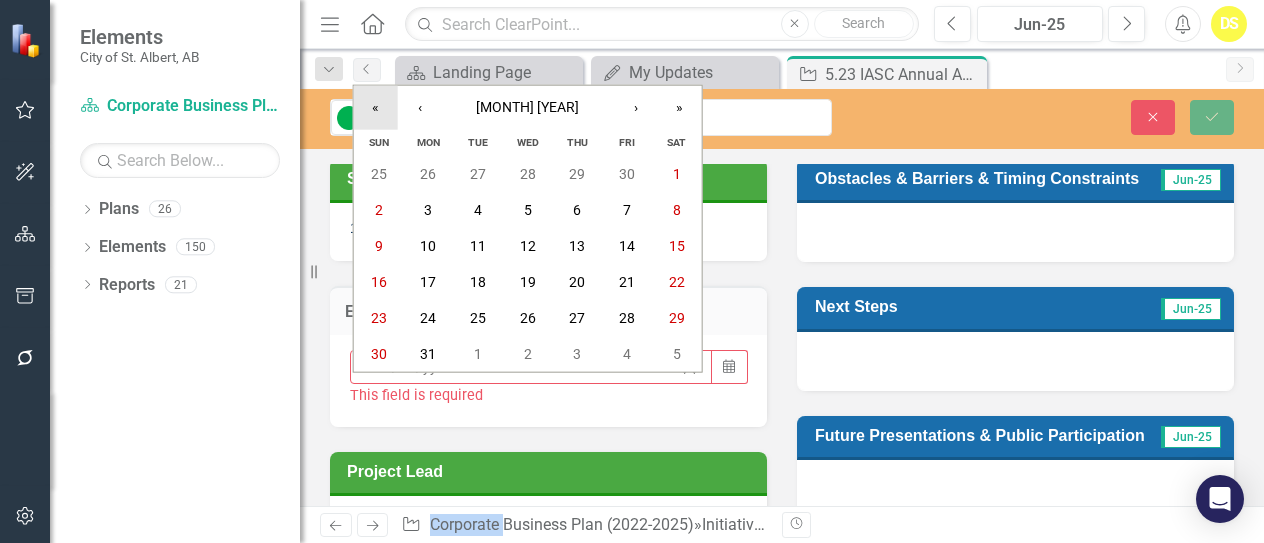 click on "«" at bounding box center (376, 108) 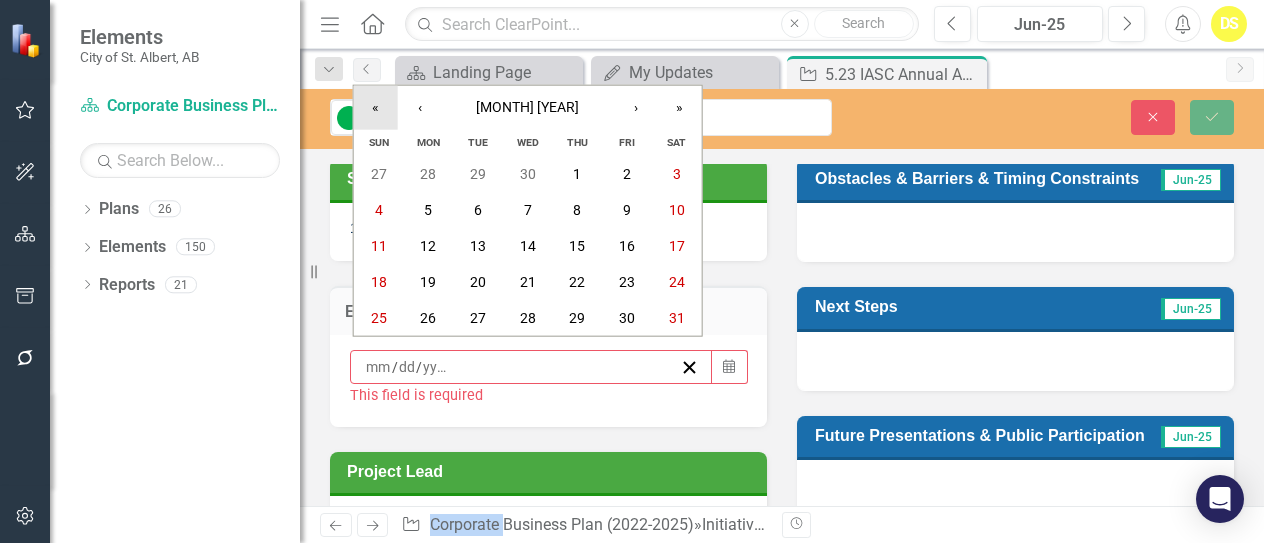 click on "«" at bounding box center (376, 108) 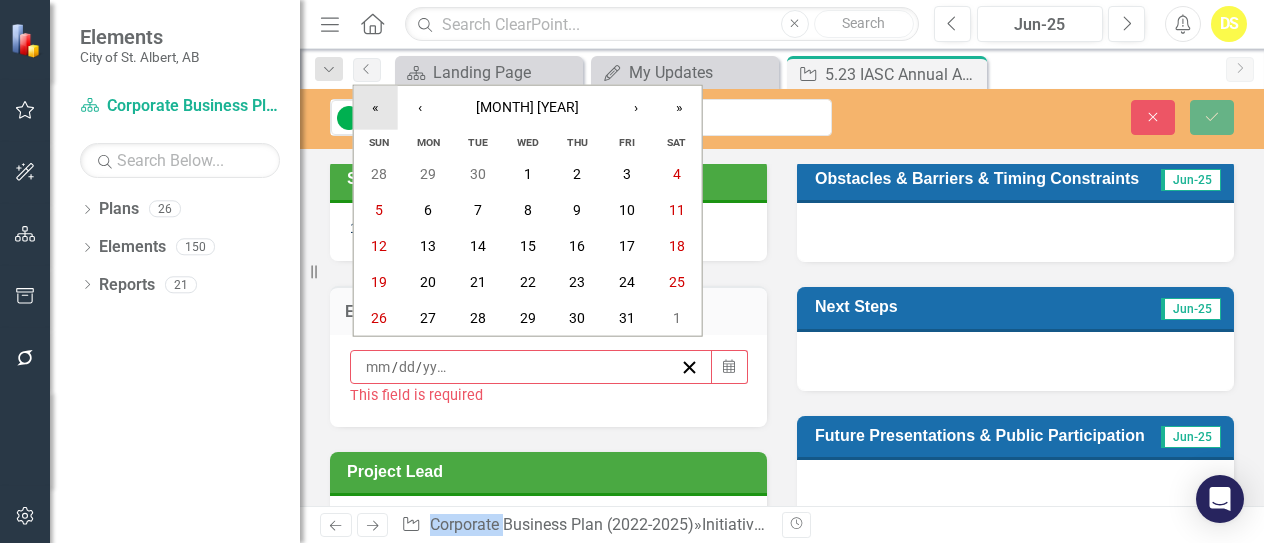 click on "«" at bounding box center [376, 108] 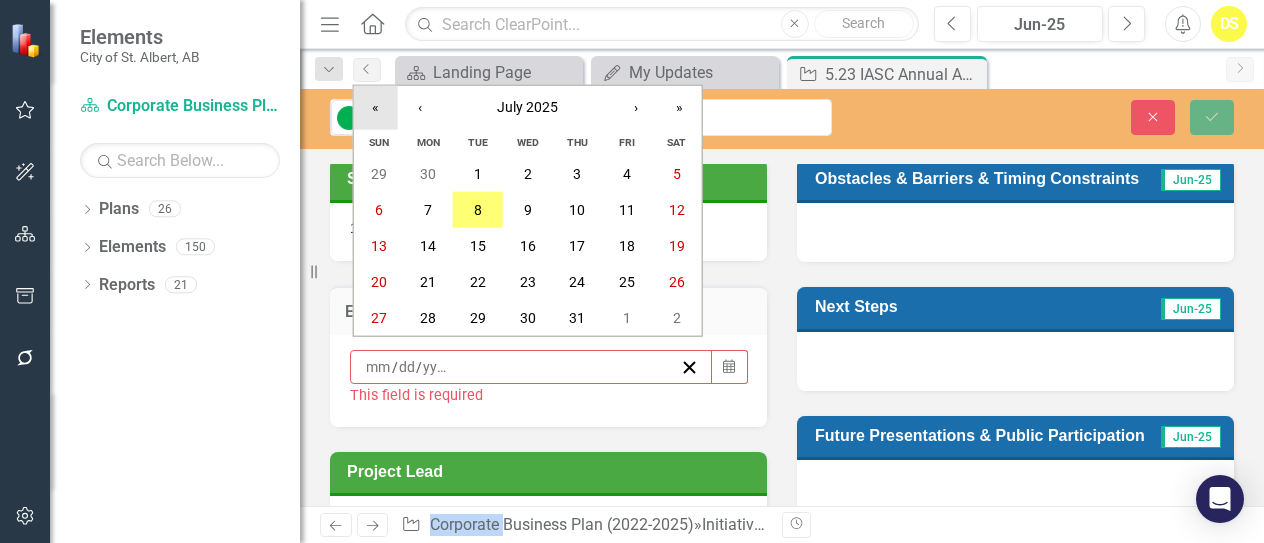click on "«" at bounding box center (376, 108) 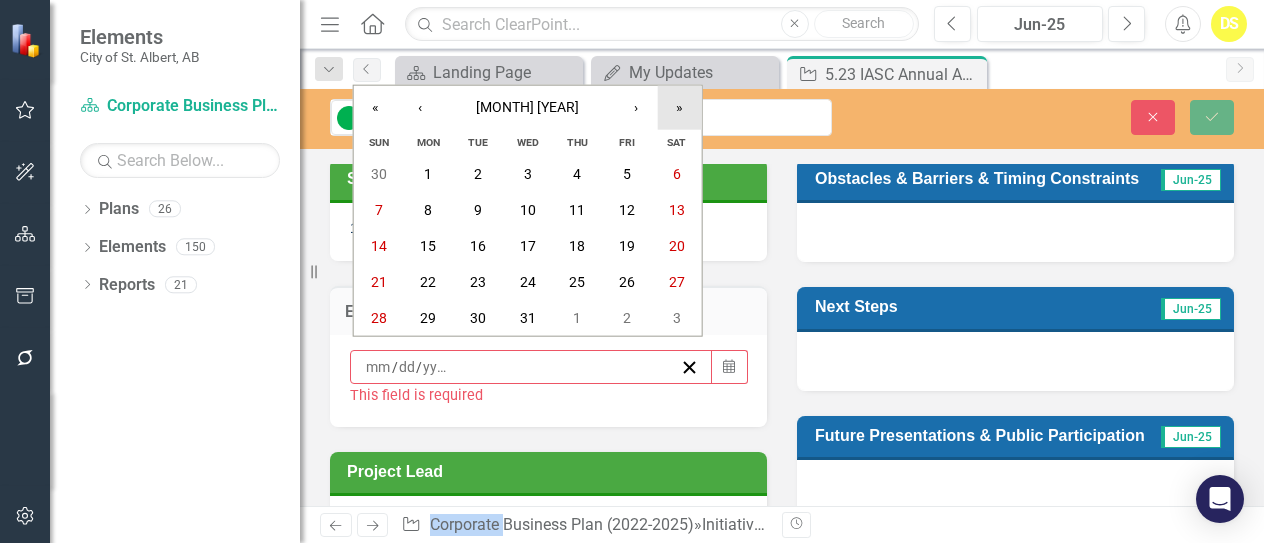 click on "»" at bounding box center (680, 108) 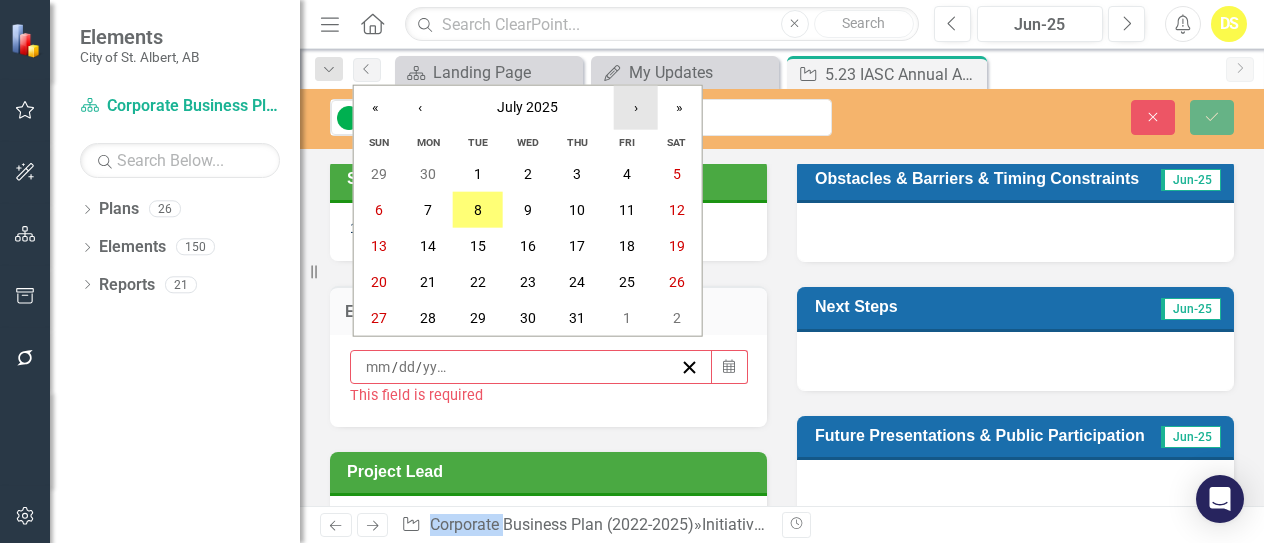 click on "›" at bounding box center [636, 108] 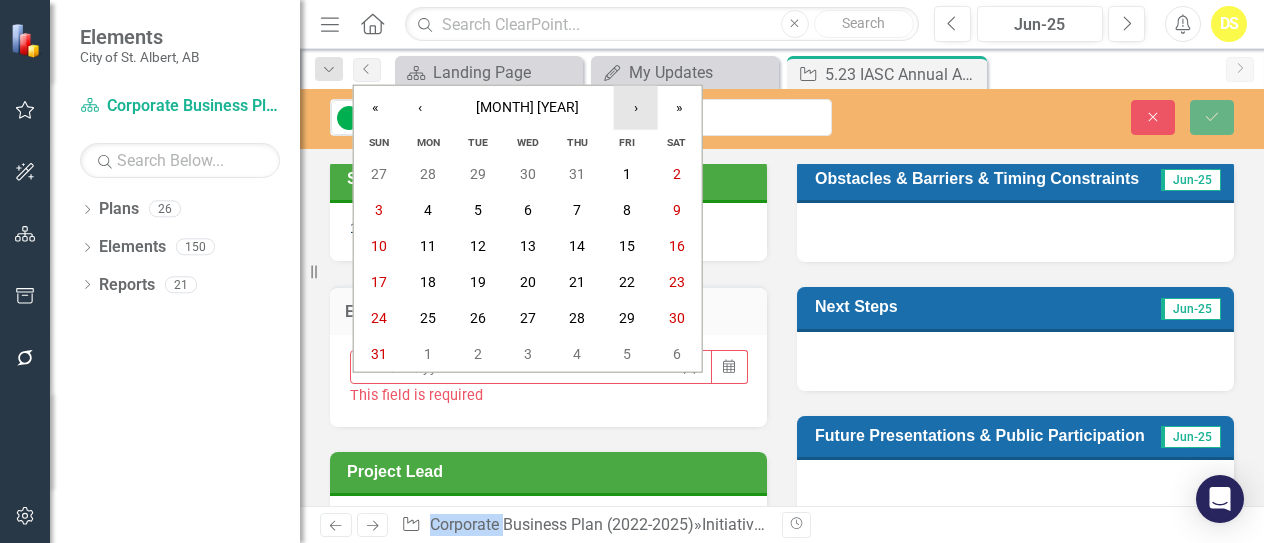 click on "›" at bounding box center (636, 108) 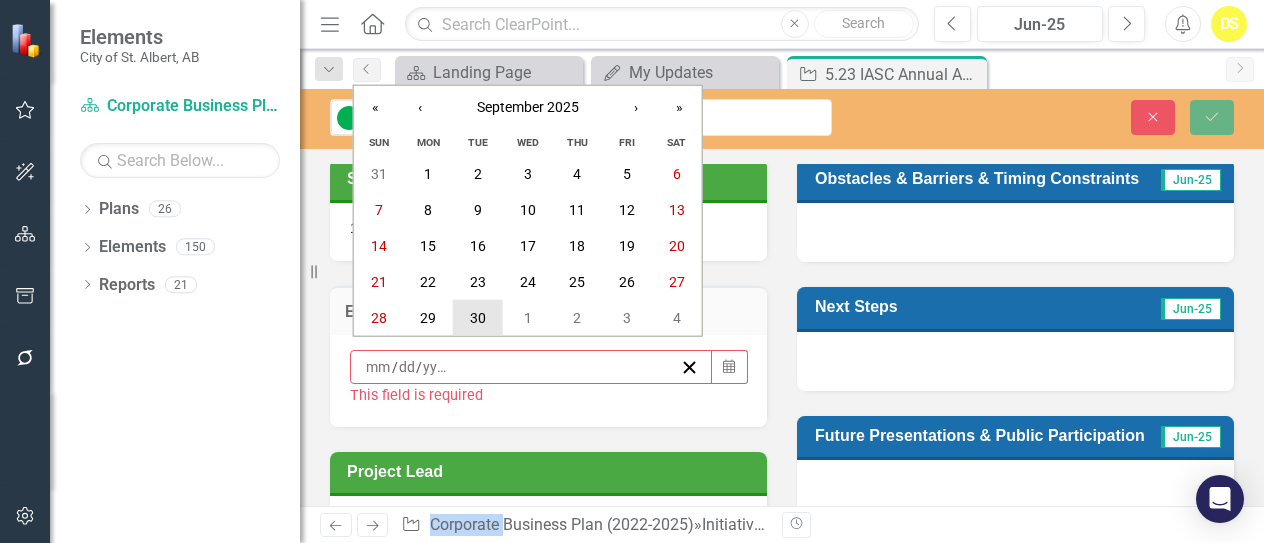 click on "30" at bounding box center (478, 318) 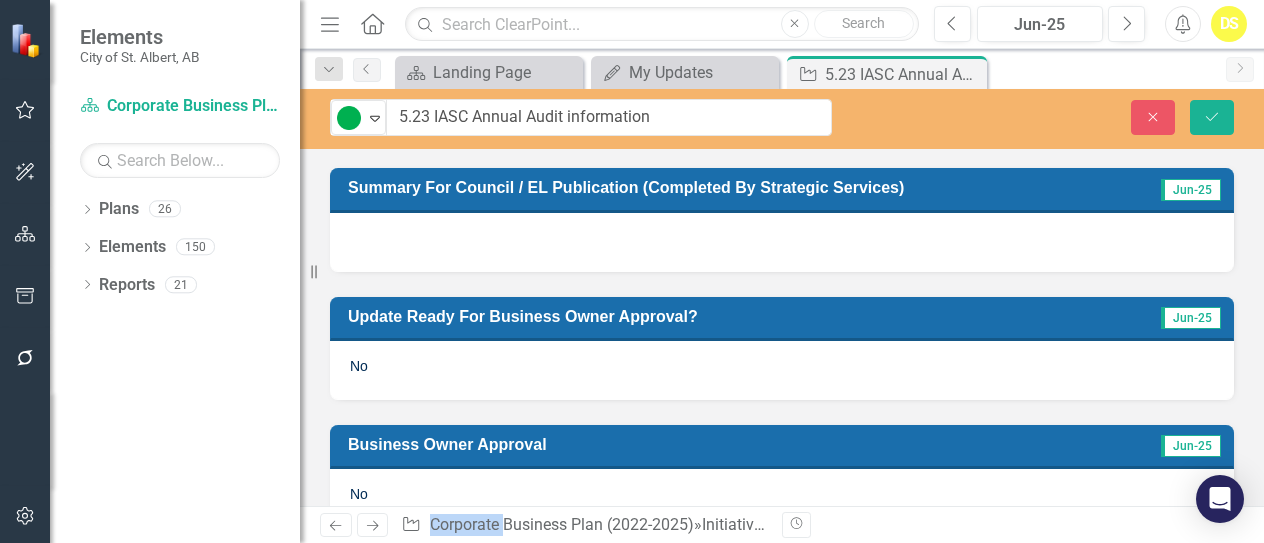 scroll, scrollTop: 1115, scrollLeft: 0, axis: vertical 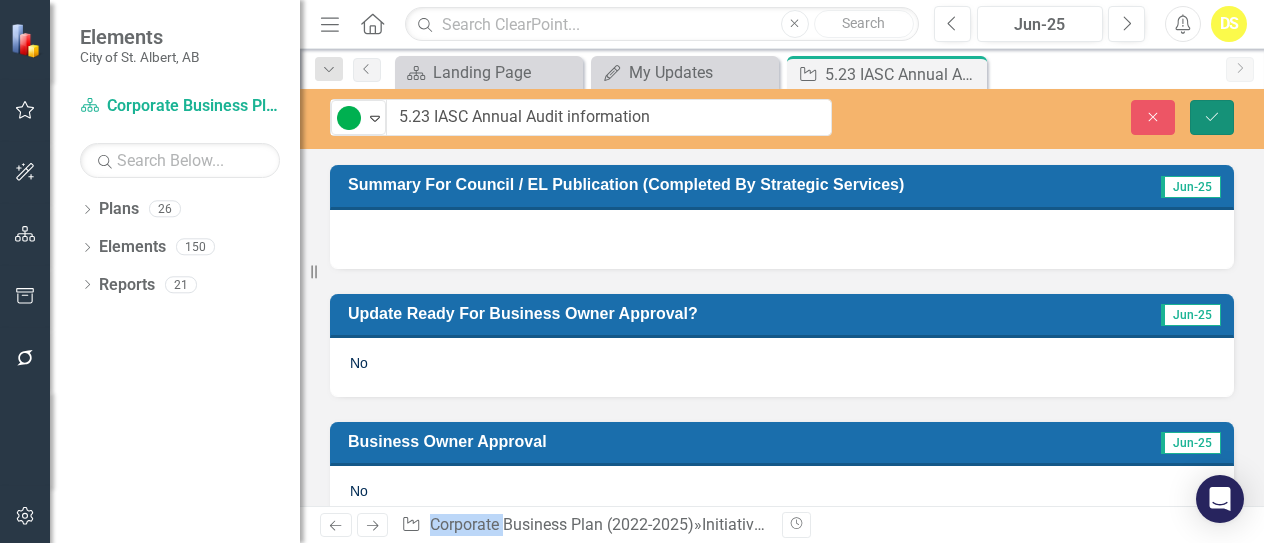 click on "Save" at bounding box center (1212, 117) 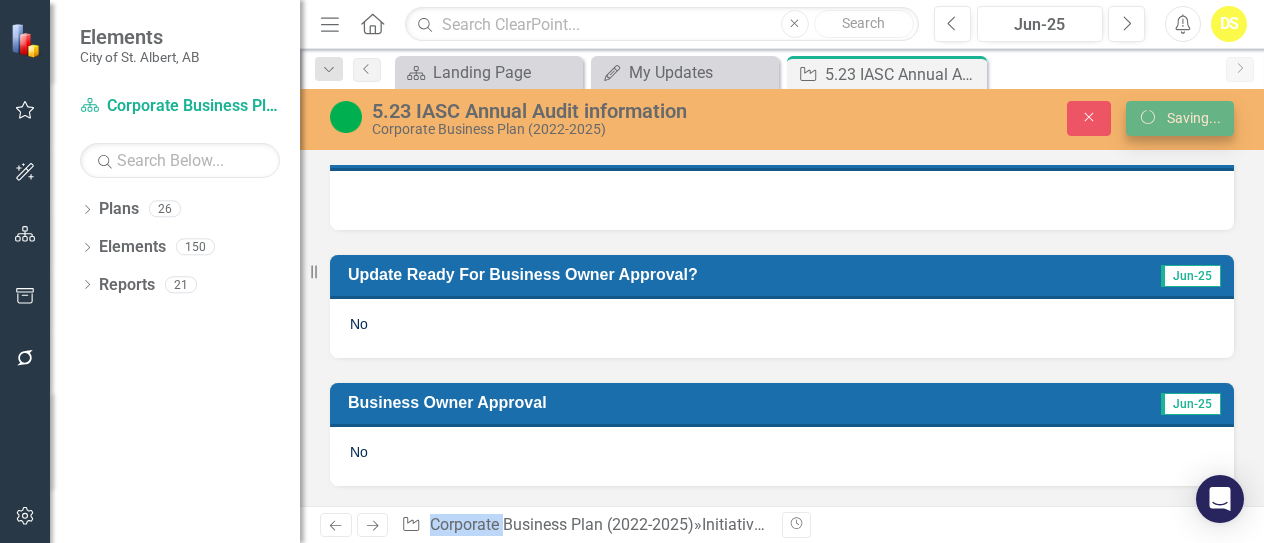 scroll, scrollTop: 892, scrollLeft: 0, axis: vertical 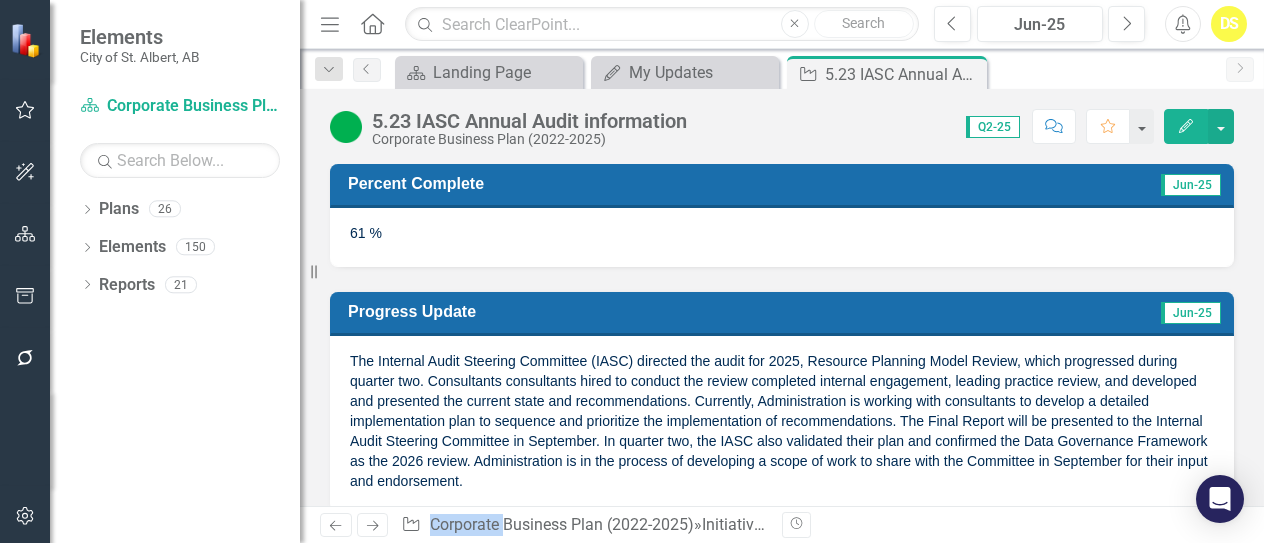 click on "61 %" at bounding box center [782, 237] 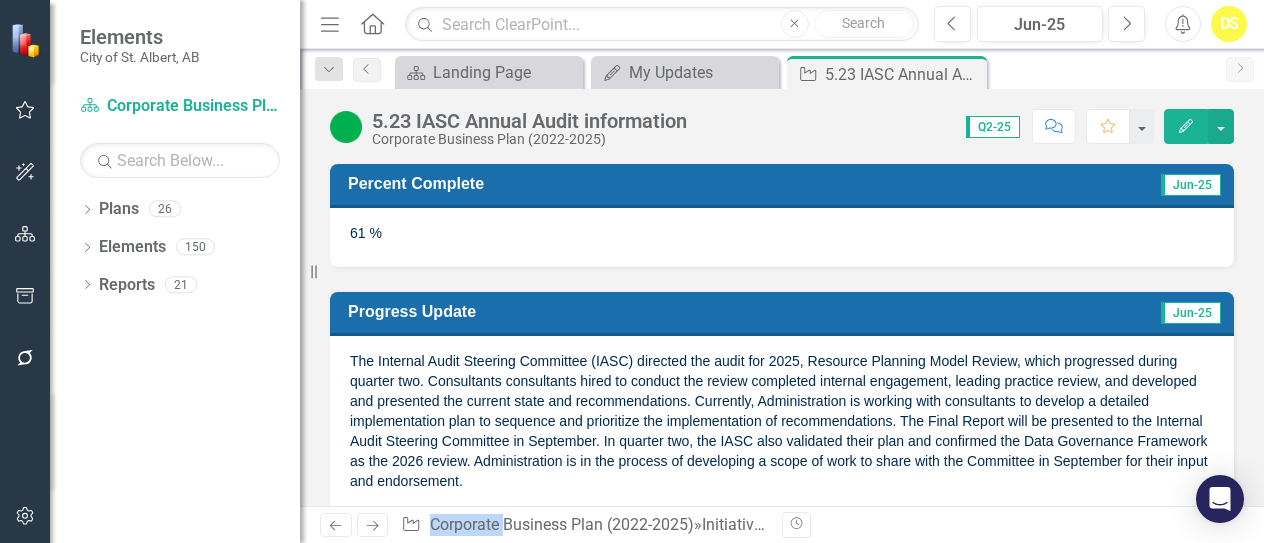 click on "61 %" at bounding box center (782, 237) 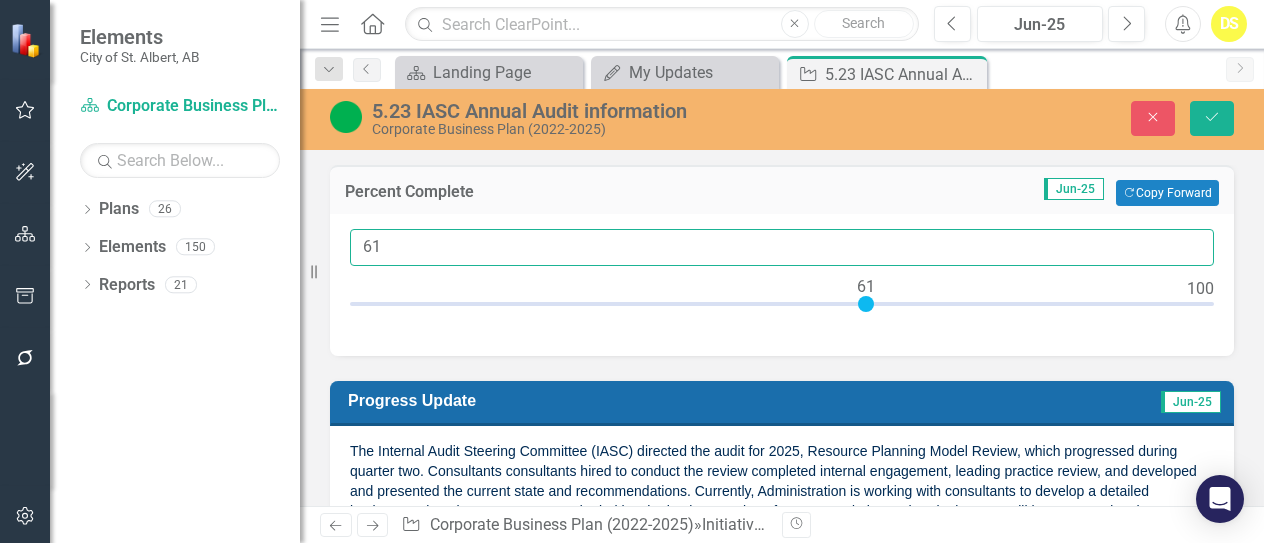 click on "61" at bounding box center [782, 247] 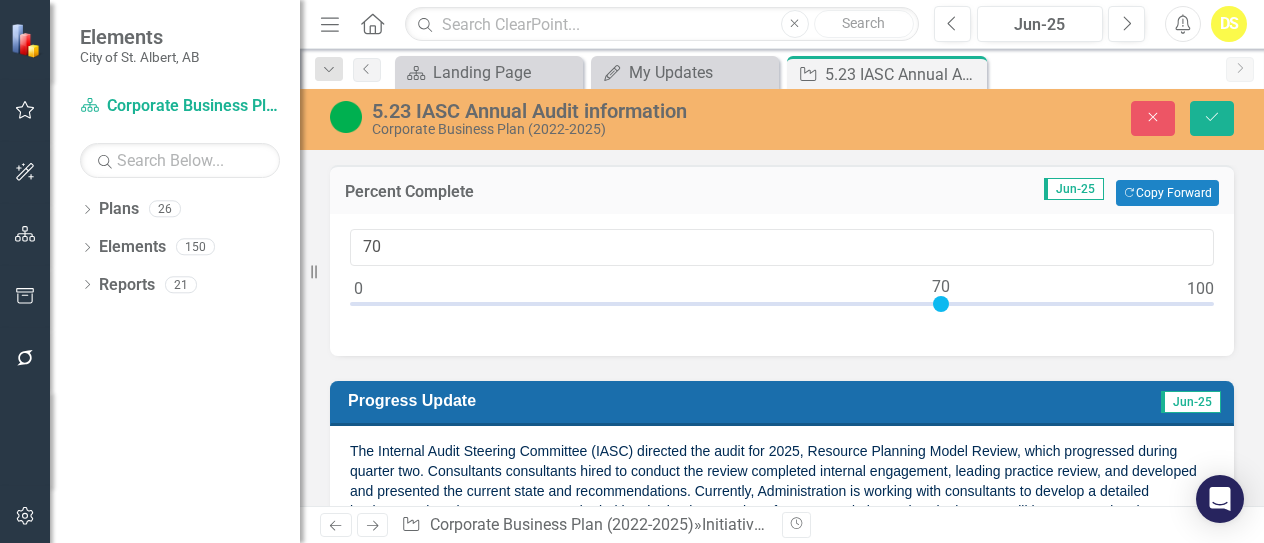 drag, startPoint x: 864, startPoint y: 301, endPoint x: 942, endPoint y: 299, distance: 78.025635 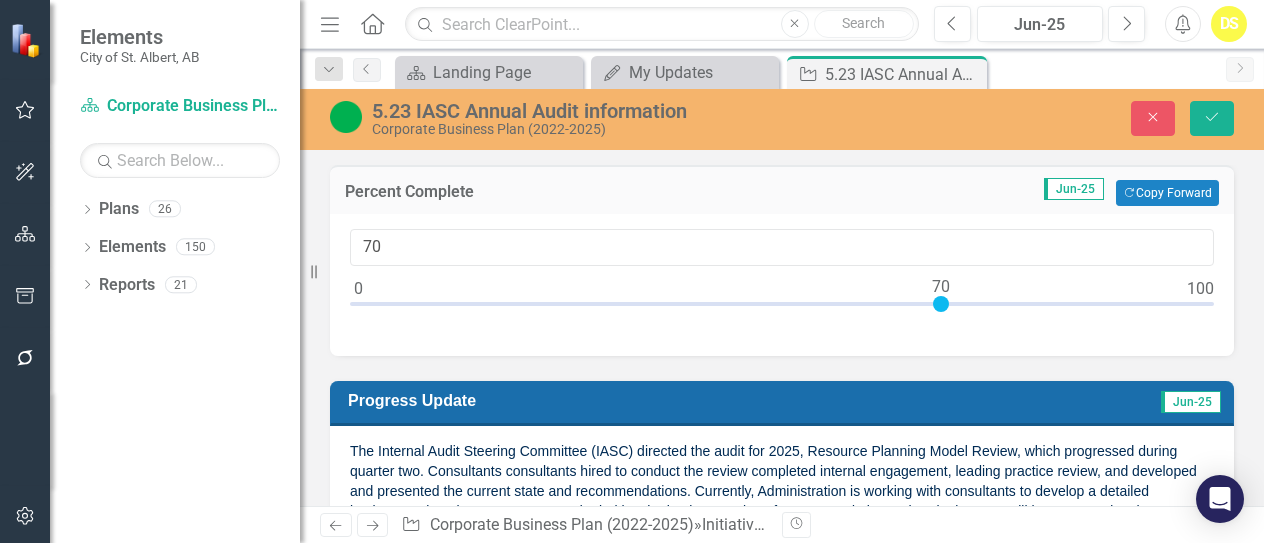 click at bounding box center [941, 304] 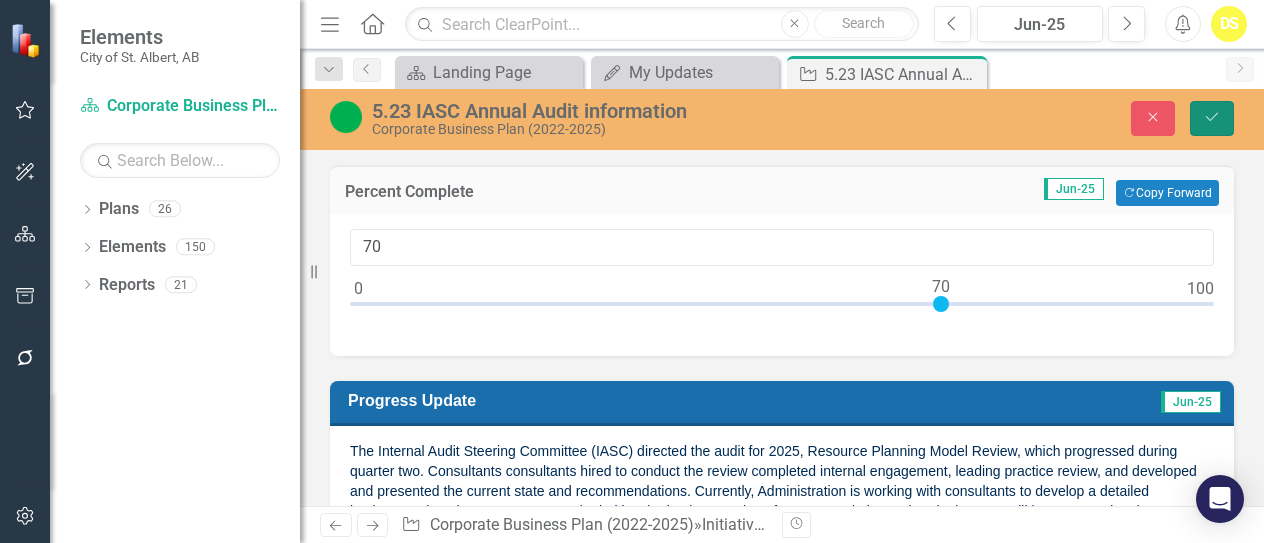 click on "Save" at bounding box center (1212, 117) 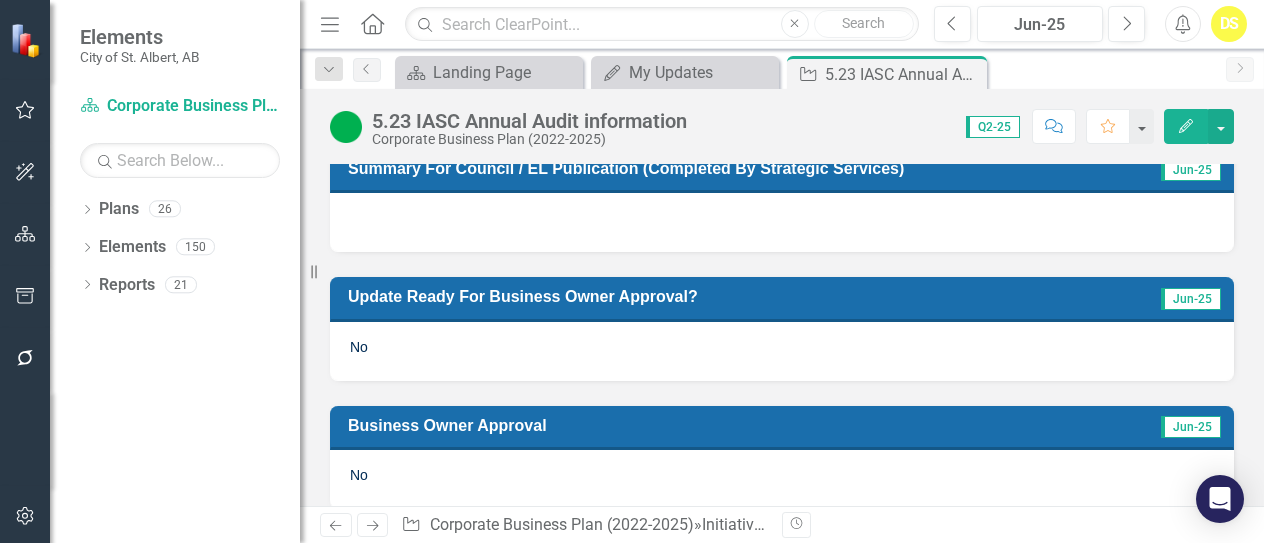 scroll, scrollTop: 923, scrollLeft: 0, axis: vertical 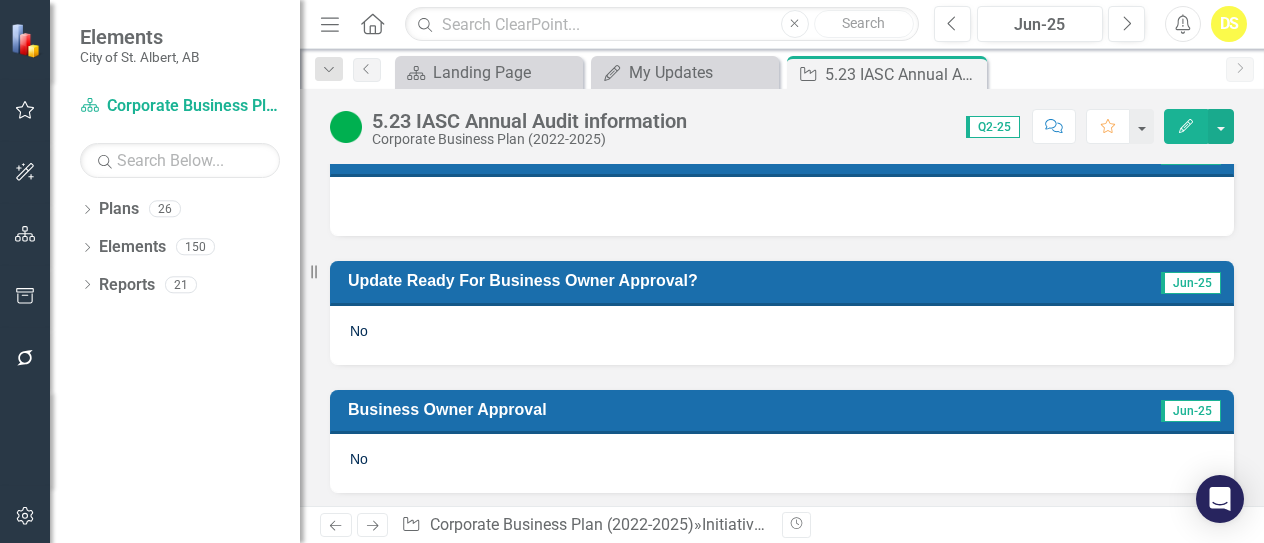 click on "No" at bounding box center (782, 335) 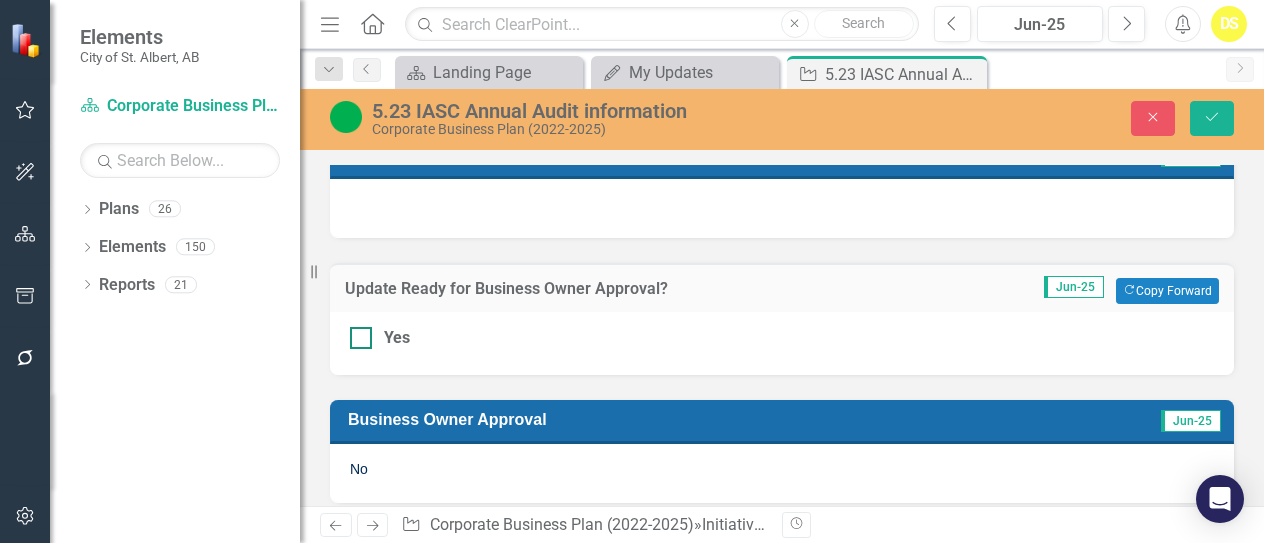 click at bounding box center (361, 338) 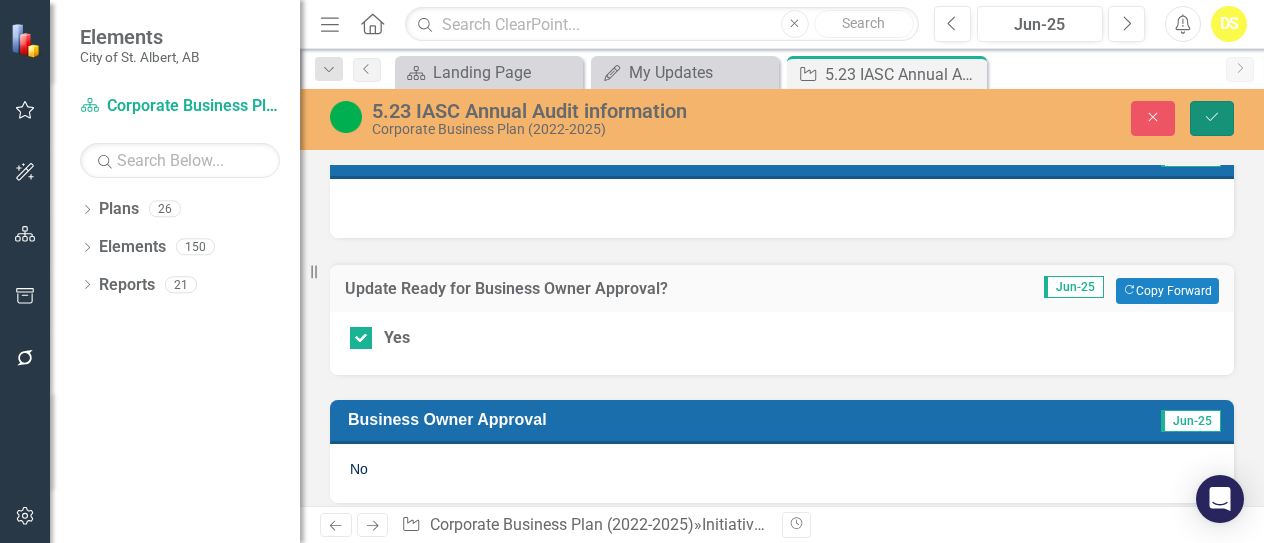 click on "Save" at bounding box center (1212, 117) 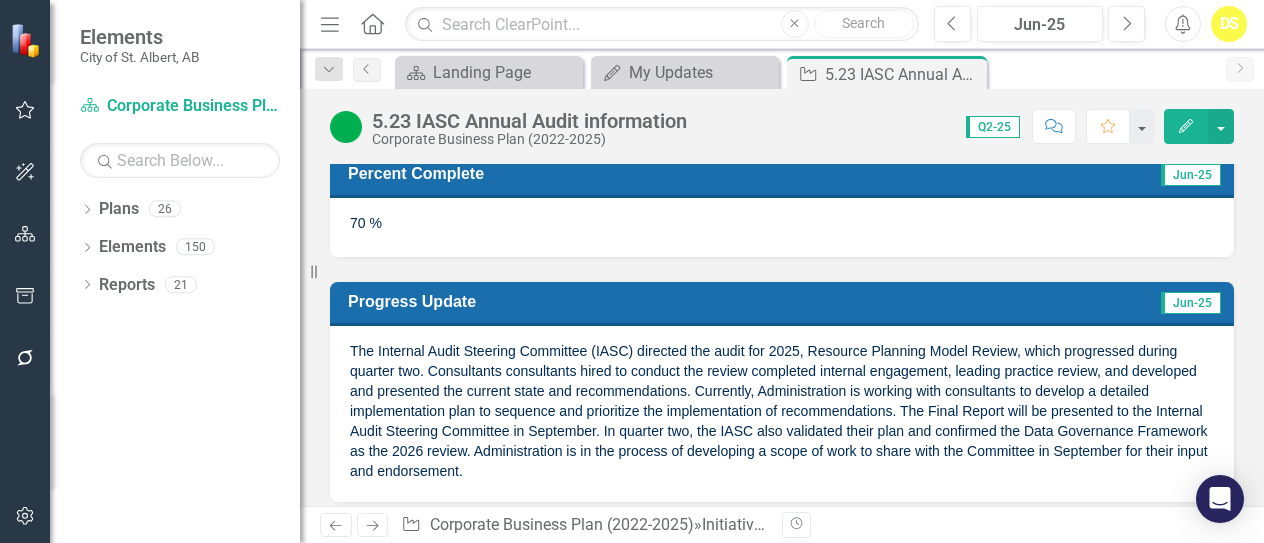 scroll, scrollTop: 16, scrollLeft: 0, axis: vertical 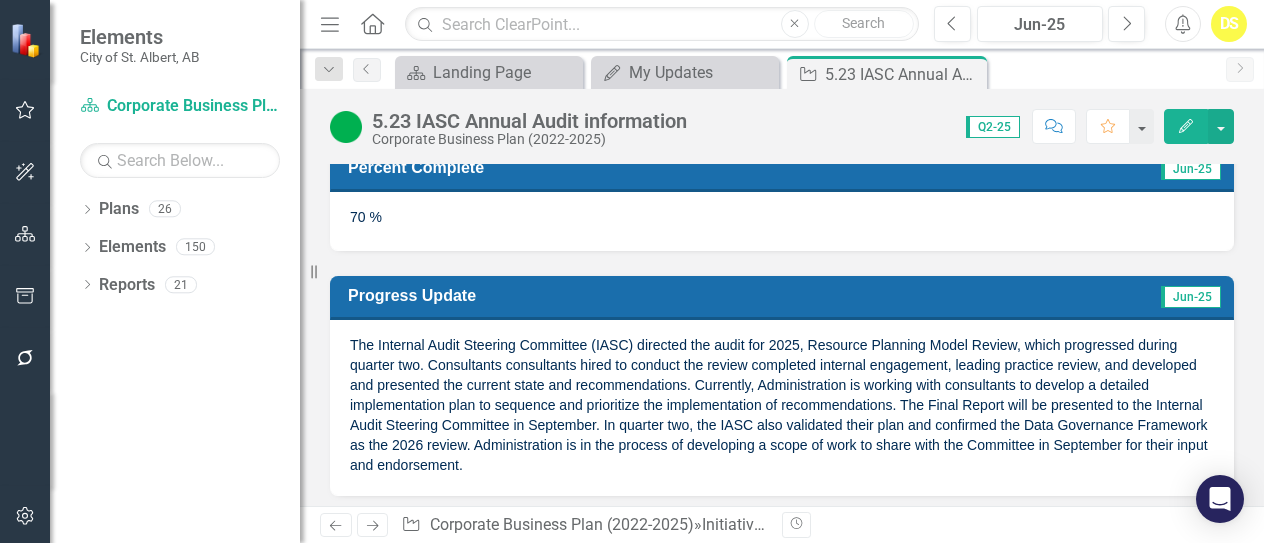 click on "The Internal Audit Steering Committee (IASC) directed the audit for 2025, Resource Planning Model Review, which progressed during quarter two. Consultants consultants hired to conduct the review completed internal engagement, leading practice review, and developed and presented the current state and recommendations.
Currently, Administration is working with consultants to develop a detailed implementation plan to sequence and prioritize the implementation of recommendations. The Final Report will be presented to the Internal Audit Steering Committee in September.
In quarter two, the IASC also validated their plan and confirmed the Data Governance Framework as the 2026 review. Administration is in the process of developing a scope of work to share with the Committee in September for their input and endorsement." at bounding box center (779, 405) 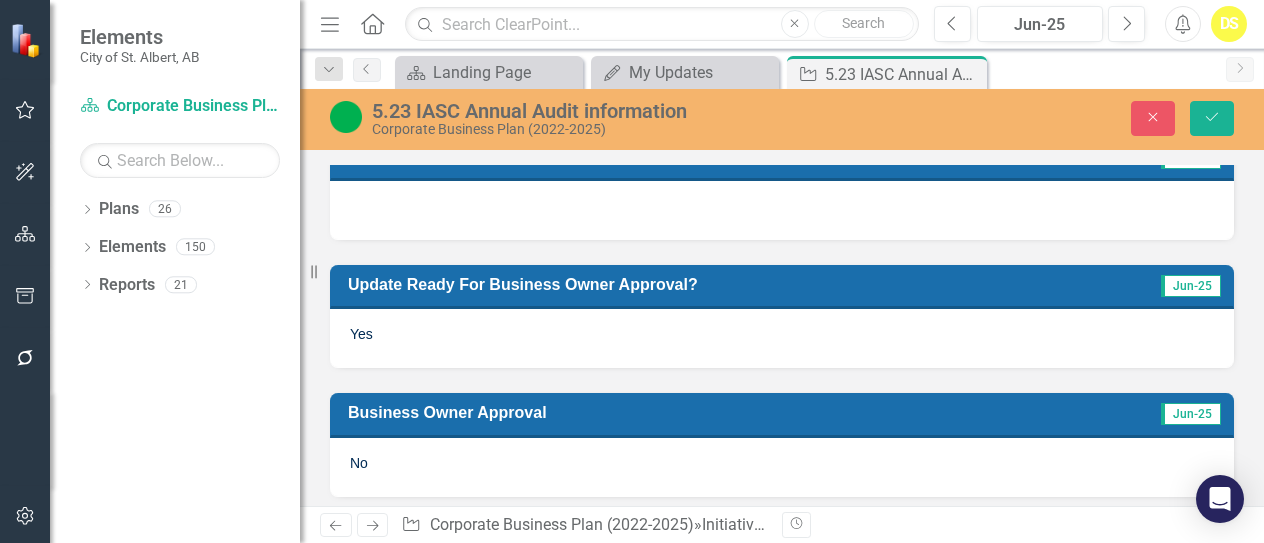 scroll, scrollTop: 1046, scrollLeft: 0, axis: vertical 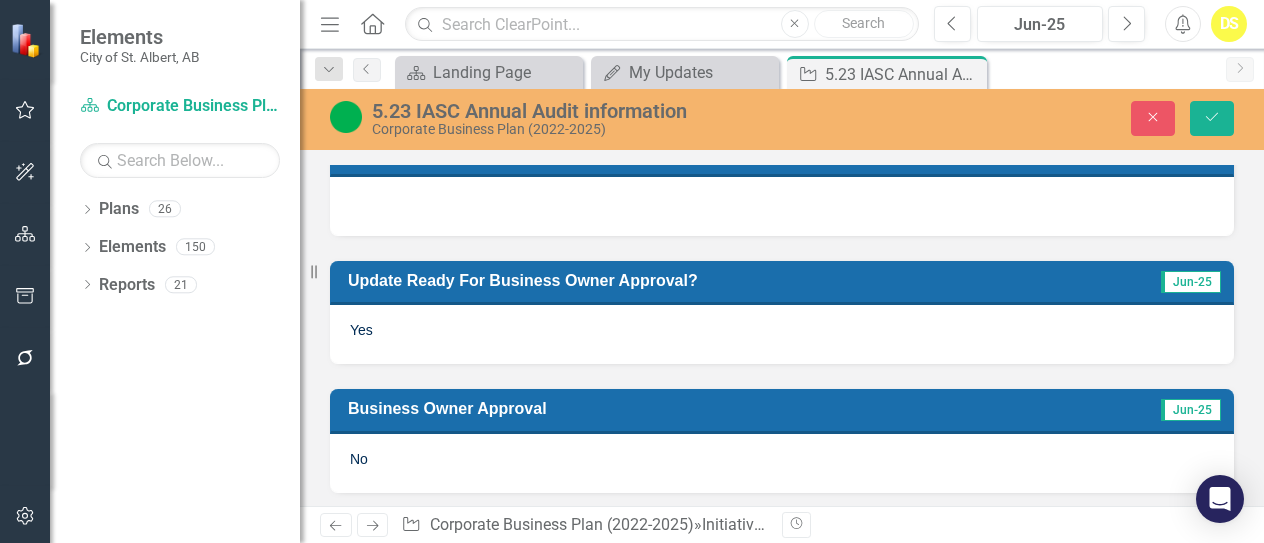 click on "Yes" at bounding box center (782, 334) 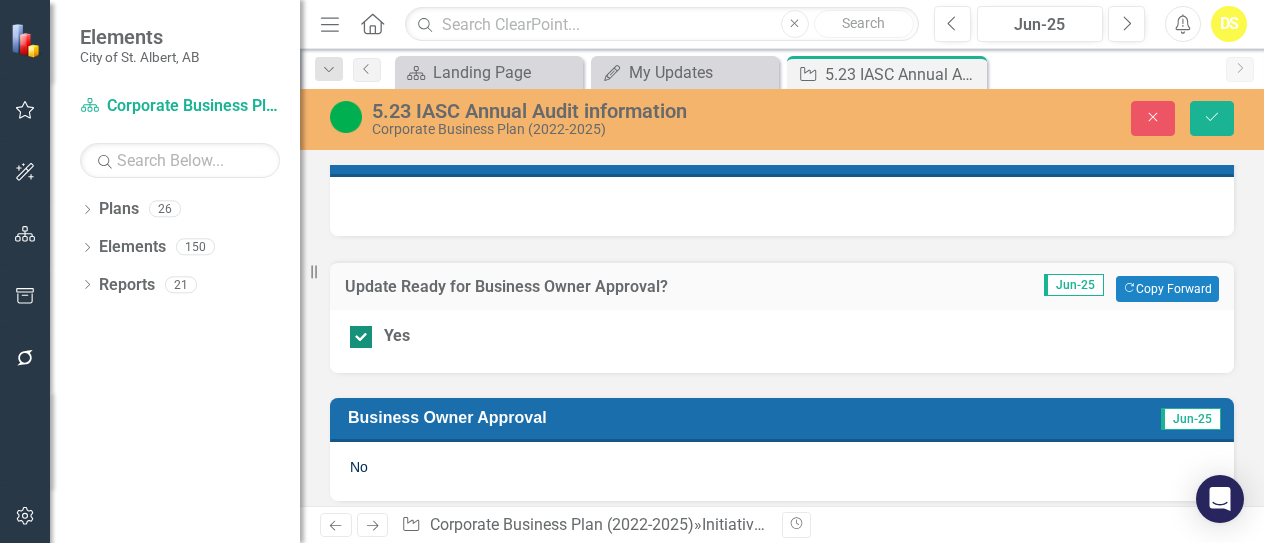 click on "Yes" at bounding box center [356, 332] 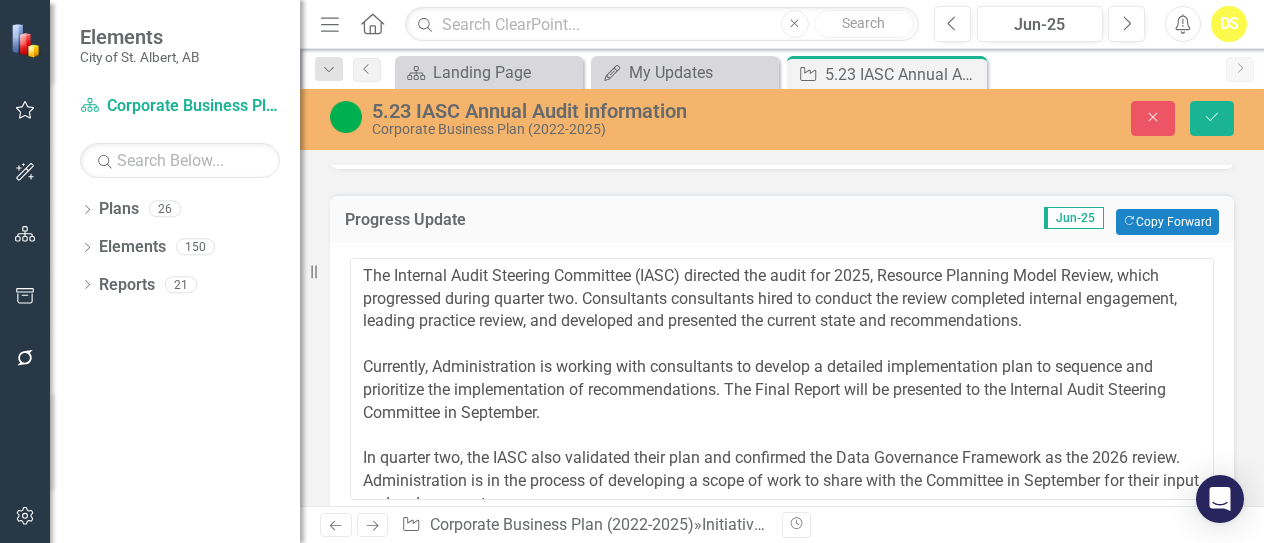 scroll, scrollTop: 101, scrollLeft: 0, axis: vertical 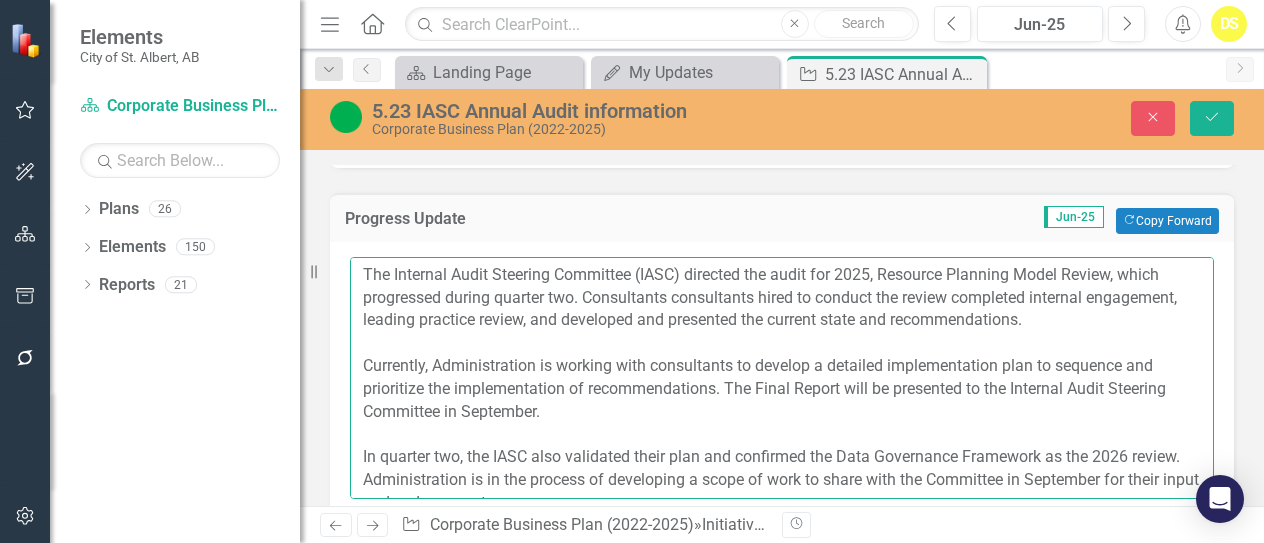 click on "The Internal Audit Steering Committee (IASC) directed the audit for 2025, Resource Planning Model Review, which progressed during quarter two. Consultants consultants hired to conduct the review completed internal engagement, leading practice review, and developed and presented the current state and recommendations.
Currently, Administration is working with consultants to develop a detailed implementation plan to sequence and prioritize the implementation of recommendations. The Final Report will be presented to the Internal Audit Steering Committee in September.
In quarter two, the IASC also validated their plan and confirmed the Data Governance Framework as the 2026 review. Administration is in the process of developing a scope of work to share with the Committee in September for their input and endorsement." at bounding box center (782, 378) 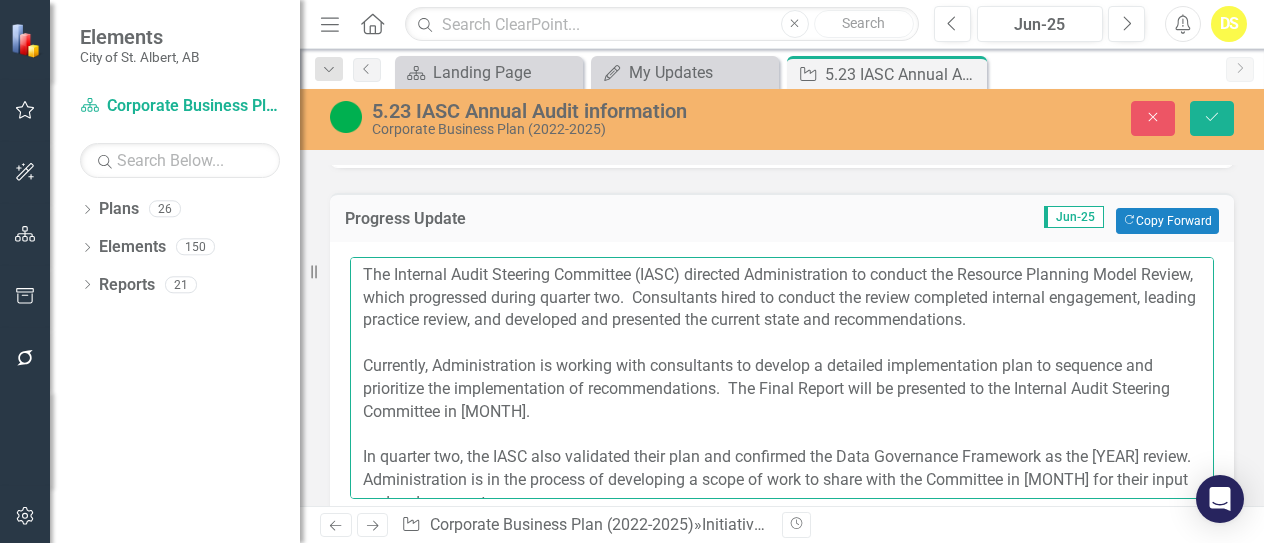 click on "The Internal Audit Steering Committee (IASC) directed Administration to conduct the Resource Planning Model Review, which progressed during quarter two.  Consultants hired to conduct the review completed internal engagement, leading practice review, and developed and presented the current state and recommendations.
Currently, Administration is working with consultants to develop a detailed implementation plan to sequence and prioritize the implementation of recommendations.  The Final Report will be presented to the Internal Audit Steering Committee in [MONTH].
In quarter two, the IASC also validated their plan and confirmed the Data Governance Framework as the [YEAR] review.  Administration is in the process of developing a scope of work to share with the Committee in [MONTH] for their input and endorsement." at bounding box center (782, 378) 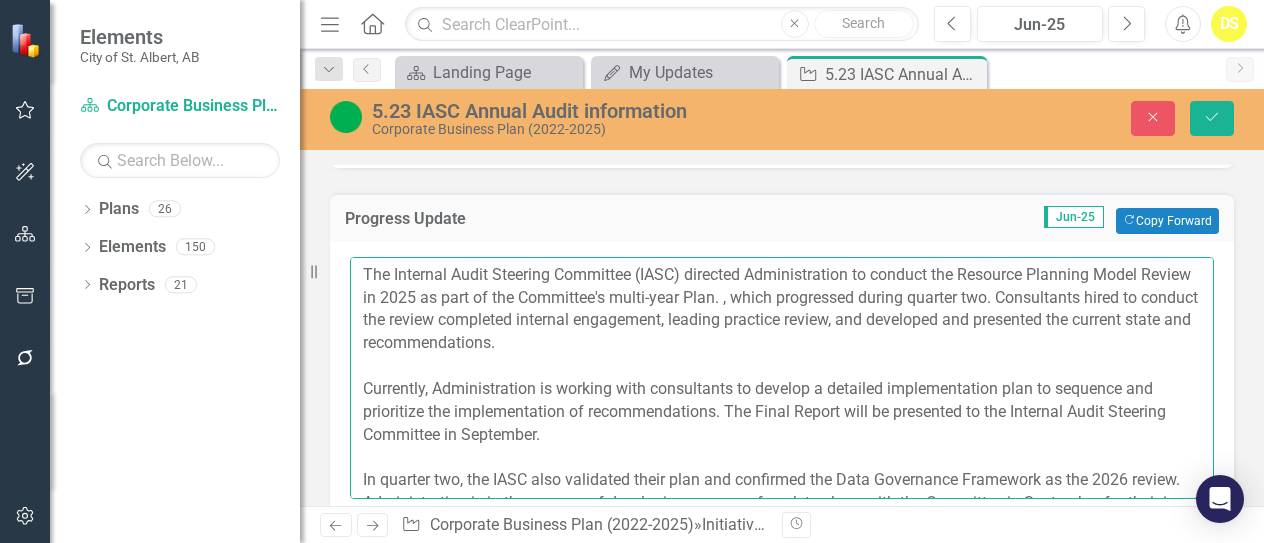 drag, startPoint x: 784, startPoint y: 295, endPoint x: 1055, endPoint y: 295, distance: 271 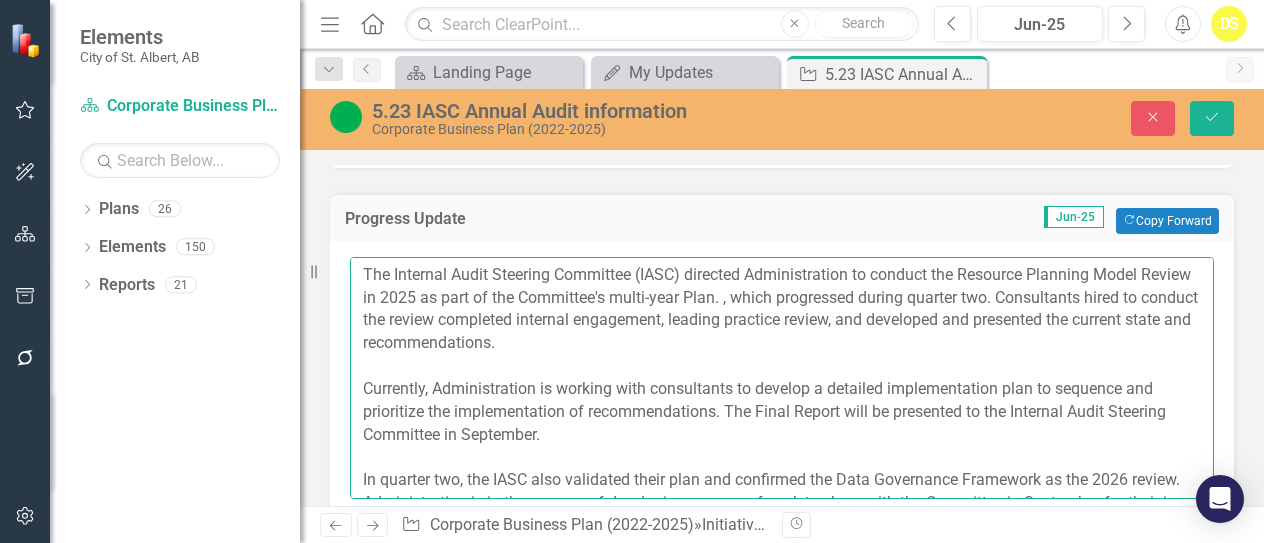 click on "The Internal Audit Steering Committee (IASC) directed Administration to conduct the Resource Planning Model Review in 2025 as part of the Committee's multi-year Plan. , which progressed during quarter two. Consultants hired to conduct the review completed internal engagement, leading practice review, and developed and presented the current state and recommendations.
Currently, Administration is working with consultants to develop a detailed implementation plan to sequence and prioritize the implementation of recommendations. The Final Report will be presented to the Internal Audit Steering Committee in September.
In quarter two, the IASC also validated their plan and confirmed the Data Governance Framework as the 2026 review. Administration is in the process of developing a scope of work to share with the Committee in September for their input and endorsement." at bounding box center (782, 378) 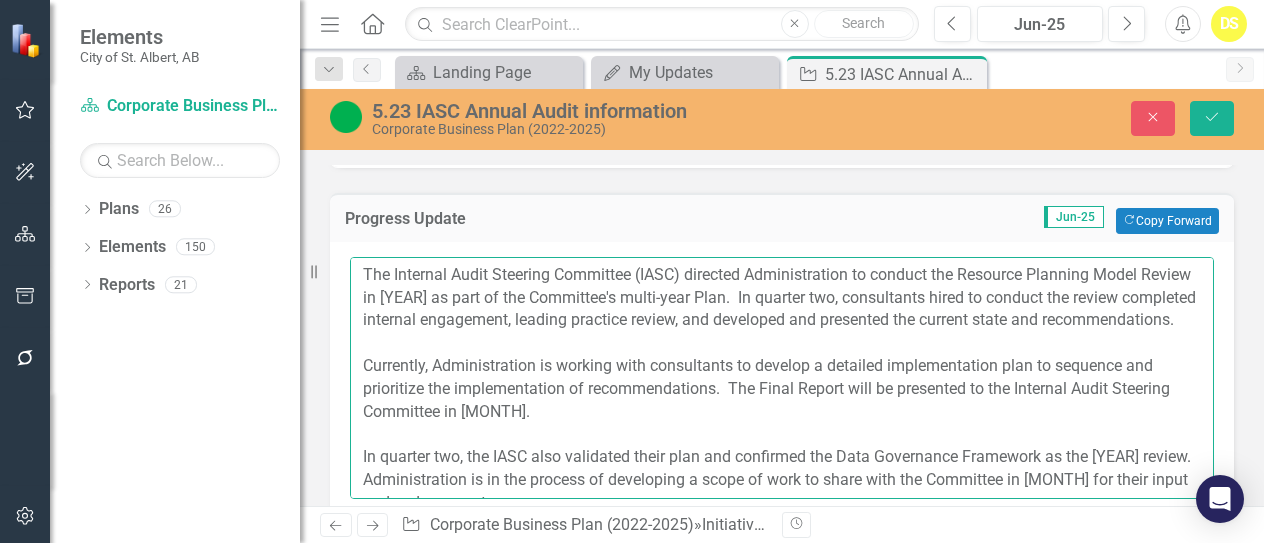 drag, startPoint x: 750, startPoint y: 270, endPoint x: 964, endPoint y: 282, distance: 214.33618 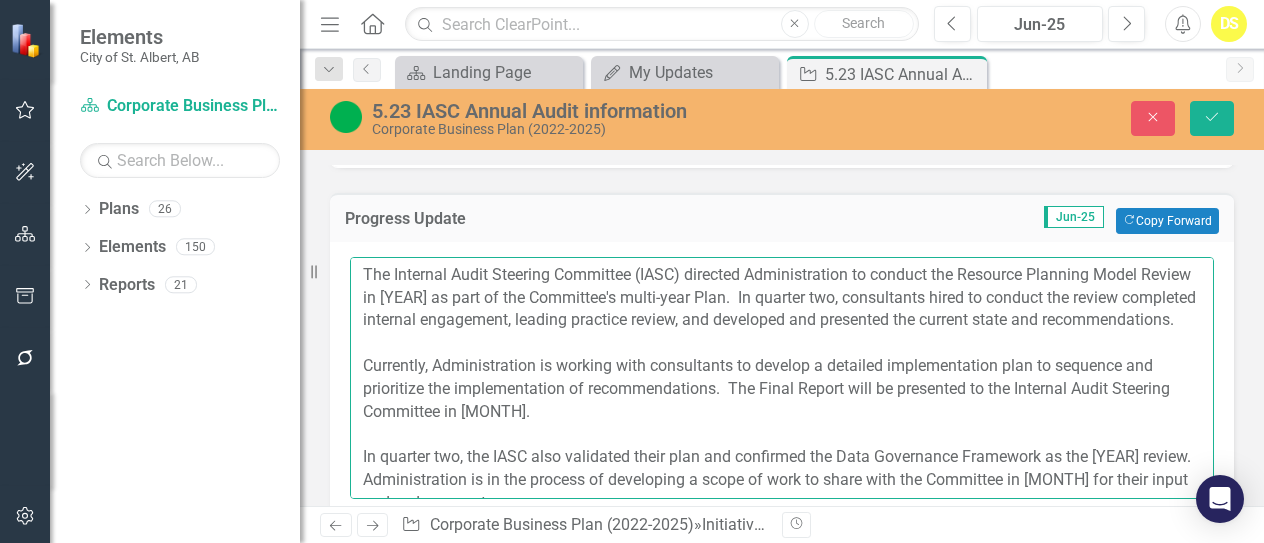 click on "The Internal Audit Steering Committee (IASC) directed Administration to conduct the Resource Planning Model Review in [YEAR] as part of the Committee's multi-year Plan.  In quarter two, consultants hired to conduct the review completed internal engagement, leading practice review, and developed and presented the current state and recommendations.
Currently, Administration is working with consultants to develop a detailed implementation plan to sequence and prioritize the implementation of recommendations.  The Final Report will be presented to the Internal Audit Steering Committee in [MONTH].
In quarter two, the IASC also validated their plan and confirmed the Data Governance Framework as the [YEAR] review.  Administration is in the process of developing a scope of work to share with the Committee in [MONTH] for their input and endorsement." at bounding box center [782, 378] 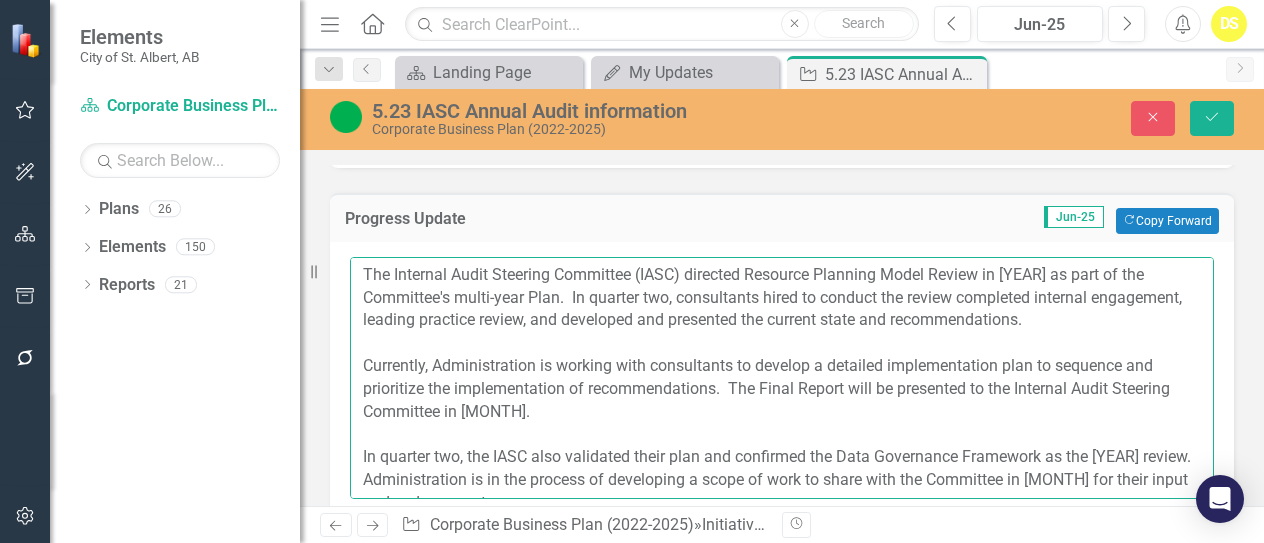 click on "The Internal Audit Steering Committee (IASC) directed Resource Planning Model Review in [YEAR] as part of the Committee's multi-year Plan.  In quarter two, consultants hired to conduct the review completed internal engagement, leading practice review, and developed and presented the current state and recommendations.
Currently, Administration is working with consultants to develop a detailed implementation plan to sequence and prioritize the implementation of recommendations.  The Final Report will be presented to the Internal Audit Steering Committee in [MONTH].
In quarter two, the IASC also validated their plan and confirmed the Data Governance Framework as the [YEAR] review.  Administration is in the process of developing a scope of work to share with the Committee in [MONTH] for their input and endorsement." at bounding box center (782, 378) 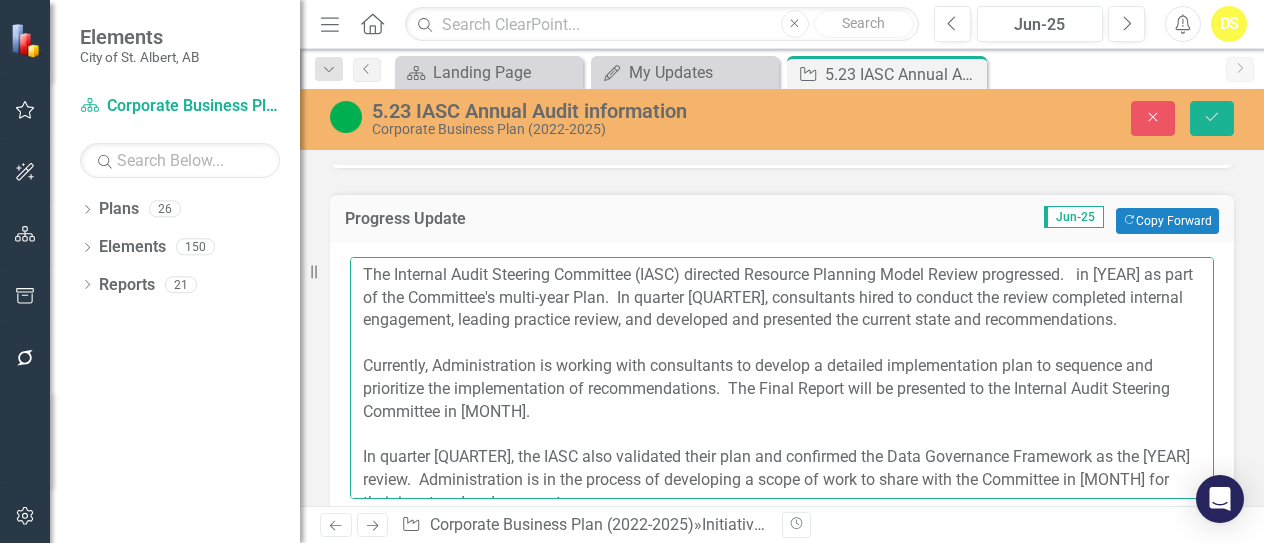 drag, startPoint x: 1086, startPoint y: 273, endPoint x: 648, endPoint y: 300, distance: 438.8314 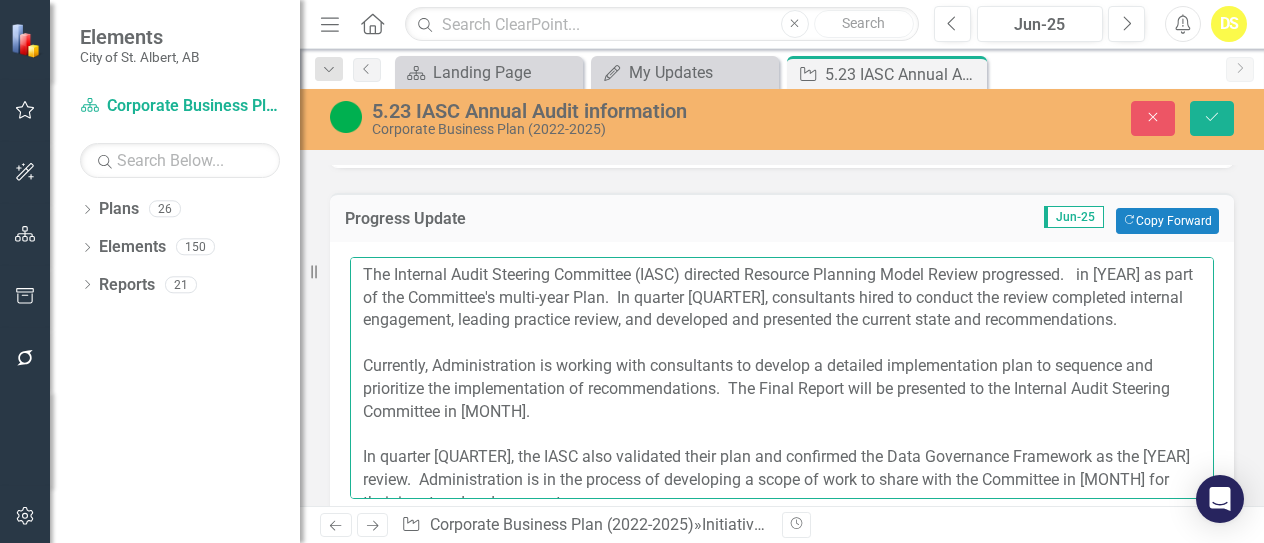 click on "The Internal Audit Steering Committee (IASC) directed Resource Planning Model Review progressed.   in [YEAR] as part of the Committee's multi-year Plan.  In quarter [QUARTER], consultants hired to conduct the review completed internal engagement, leading practice review, and developed and presented the current state and recommendations.
Currently, Administration is working with consultants to develop a detailed implementation plan to sequence and prioritize the implementation of recommendations.  The Final Report will be presented to the Internal Audit Steering Committee in [MONTH].
In quarter [QUARTER], the IASC also validated their plan and confirmed the Data Governance Framework as the [YEAR] review.  Administration is in the process of developing a scope of work to share with the Committee in [MONTH] for their input and endorsement." at bounding box center (782, 378) 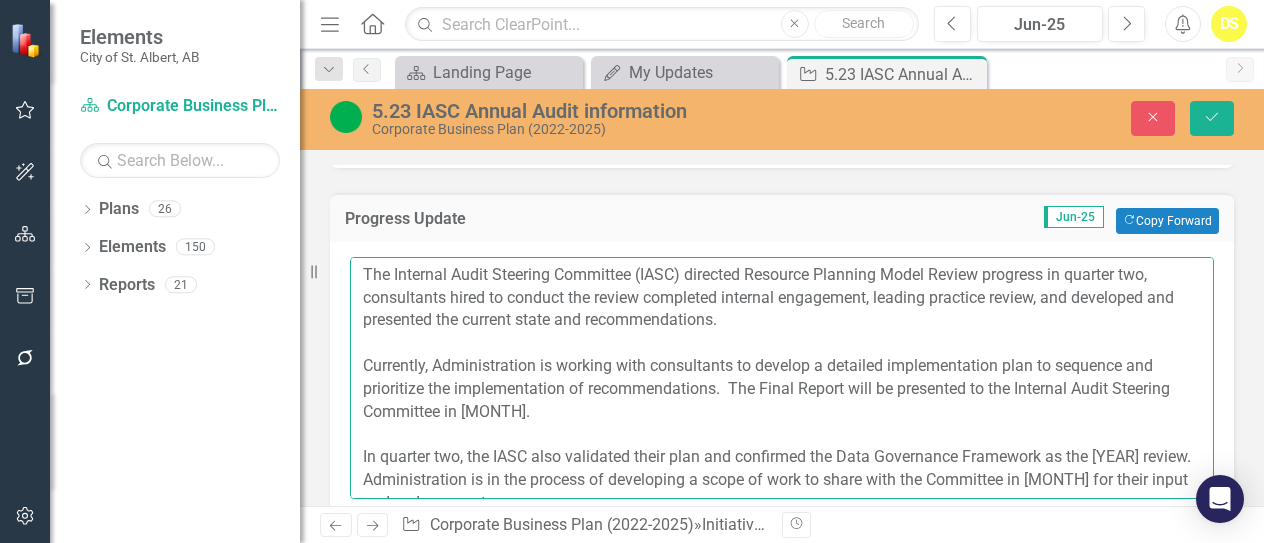 click on "The Internal Audit Steering Committee (IASC) directed Resource Planning Model Review progress in quarter two, consultants hired to conduct the review completed internal engagement, leading practice review, and developed and presented the current state and recommendations.
Currently, Administration is working with consultants to develop a detailed implementation plan to sequence and prioritize the implementation of recommendations.  The Final Report will be presented to the Internal Audit Steering Committee in [MONTH].
In quarter two, the IASC also validated their plan and confirmed the Data Governance Framework as the [YEAR] review.  Administration is in the process of developing a scope of work to share with the Committee in [MONTH] for their input and endorsement." at bounding box center [782, 378] 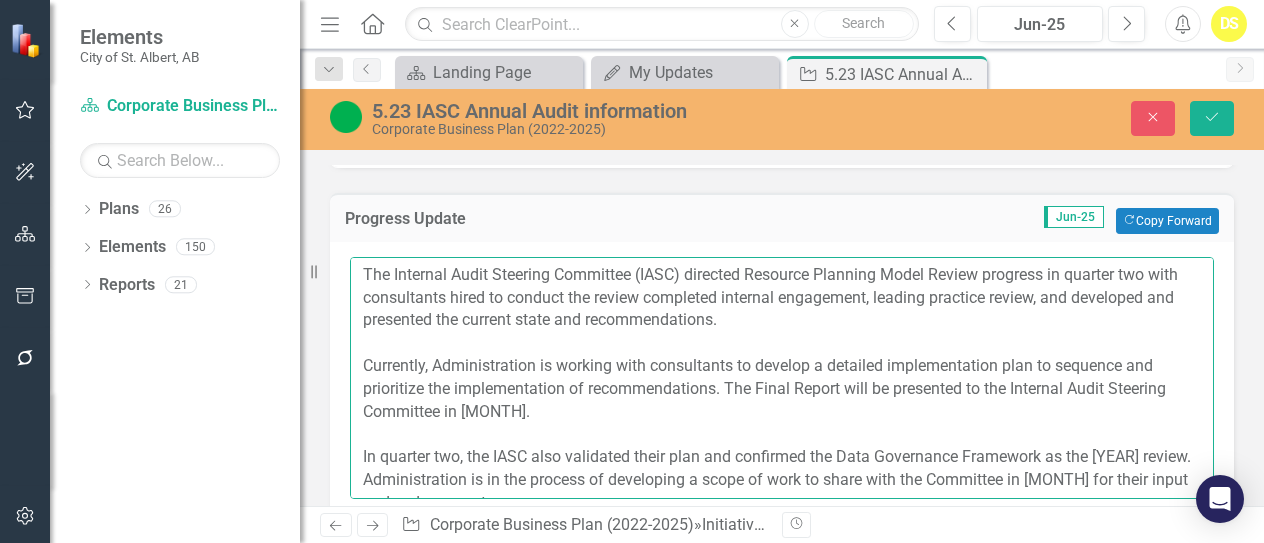 click on "The Internal Audit Steering Committee (IASC) directed Resource Planning Model Review progress in quarter two with consultants hired to conduct the review completed internal engagement, leading practice review, and developed and presented the current state and recommendations.
Currently, Administration is working with consultants to develop a detailed implementation plan to sequence and prioritize the implementation of recommendations. The Final Report will be presented to the Internal Audit Steering Committee in [MONTH].
In quarter two, the IASC also validated their plan and confirmed the Data Governance Framework as the [YEAR] review. Administration is in the process of developing a scope of work to share with the Committee in [MONTH] for their input and endorsement." at bounding box center [782, 378] 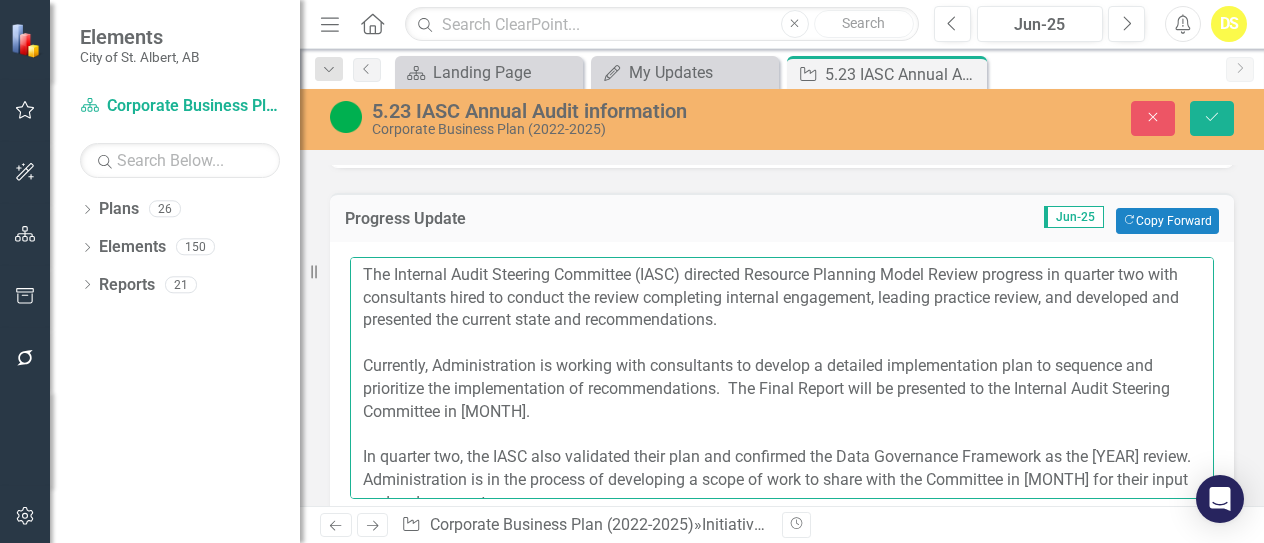 click on "The Internal Audit Steering Committee (IASC) directed Resource Planning Model Review progress in quarter two with consultants hired to conduct the review completing internal engagement, leading practice review, and developed and presented the current state and recommendations.
Currently, Administration is working with consultants to develop a detailed implementation plan to sequence and prioritize the implementation of recommendations.  The Final Report will be presented to the Internal Audit Steering Committee in [MONTH].
In quarter two, the IASC also validated their plan and confirmed the Data Governance Framework as the [YEAR] review.  Administration is in the process of developing a scope of work to share with the Committee in [MONTH] for their input and endorsement." at bounding box center [782, 378] 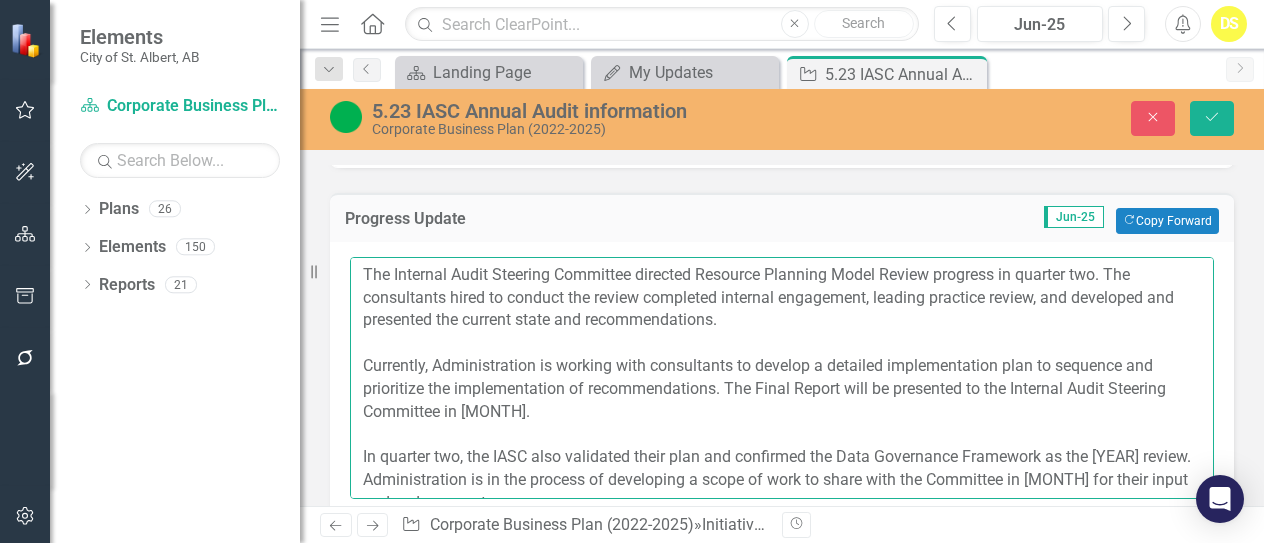 click on "The Internal Audit Steering Committee directed Resource Planning Model Review progress in quarter two. The consultants hired to conduct the review completed internal engagement, leading practice review, and developed and presented the current state and recommendations.
Currently, Administration is working with consultants to develop a detailed implementation plan to sequence and prioritize the implementation of recommendations. The Final Report will be presented to the Internal Audit Steering Committee in [MONTH].
In quarter two, the IASC also validated their plan and confirmed the Data Governance Framework as the [YEAR] review. Administration is in the process of developing a scope of work to share with the Committee in [MONTH] for their input and endorsement." at bounding box center (782, 378) 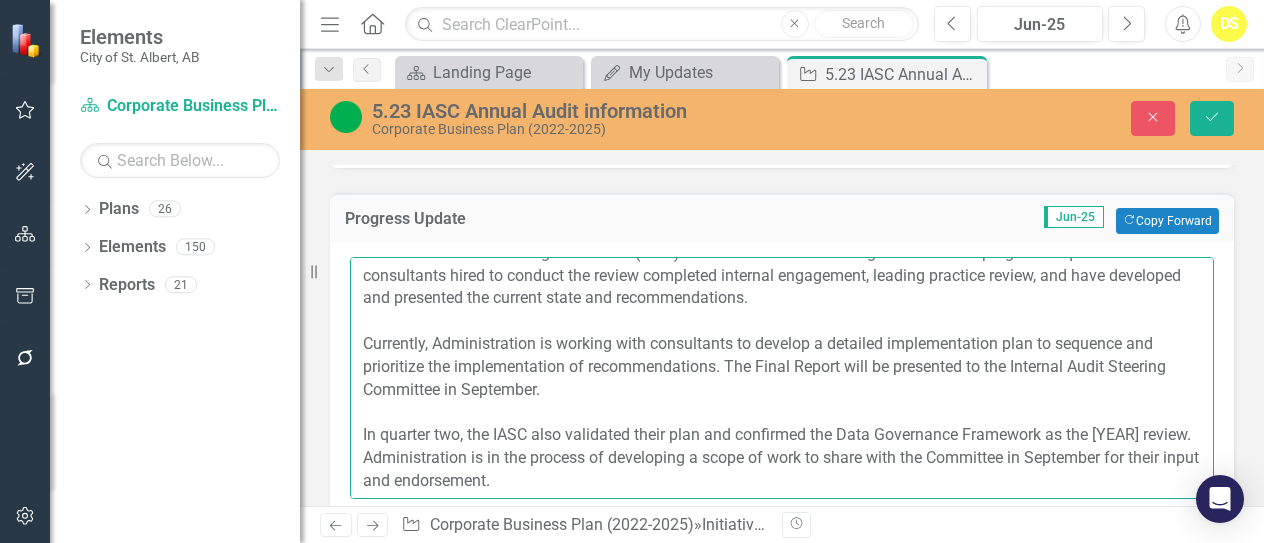 scroll, scrollTop: 22, scrollLeft: 0, axis: vertical 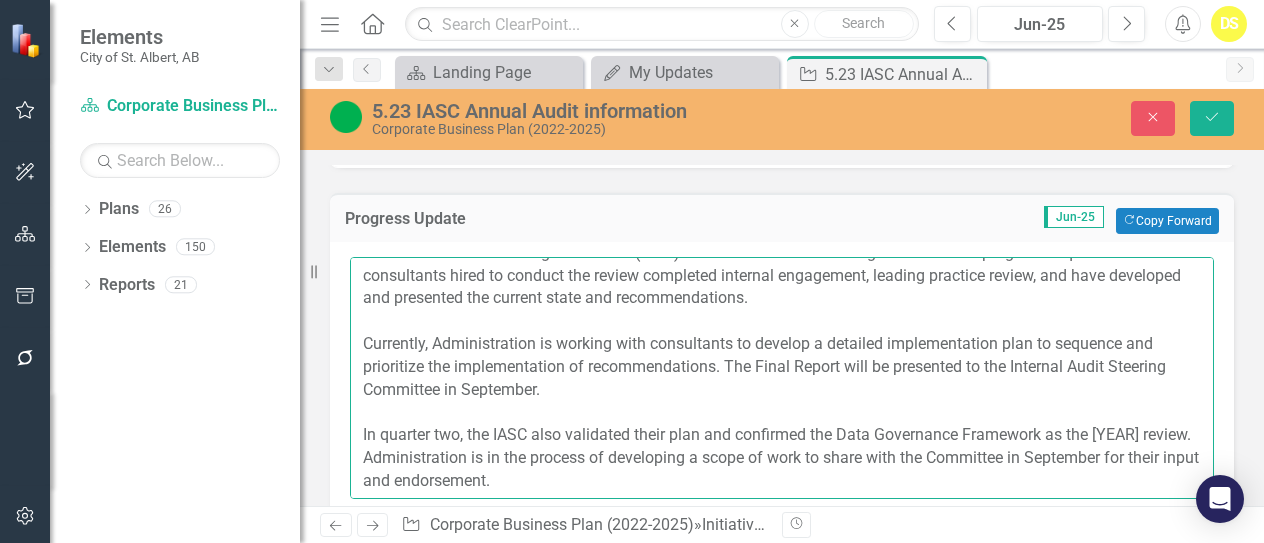click on "The Internal Audit Steering Committee (IASC) directed Resource Planning Model Review progress in quarter two. The consultants hired to conduct the review completed internal engagement, leading practice review, and have developed and presented the current state and recommendations.
Currently, Administration is working with consultants to develop a detailed implementation plan to sequence and prioritize the implementation of recommendations. The Final Report will be presented to the Internal Audit Steering Committee in September.
In quarter two, the IASC also validated their plan and confirmed the Data Governance Framework as the [YEAR] review. Administration is in the process of developing a scope of work to share with the Committee in September for their input and endorsement." at bounding box center [782, 378] 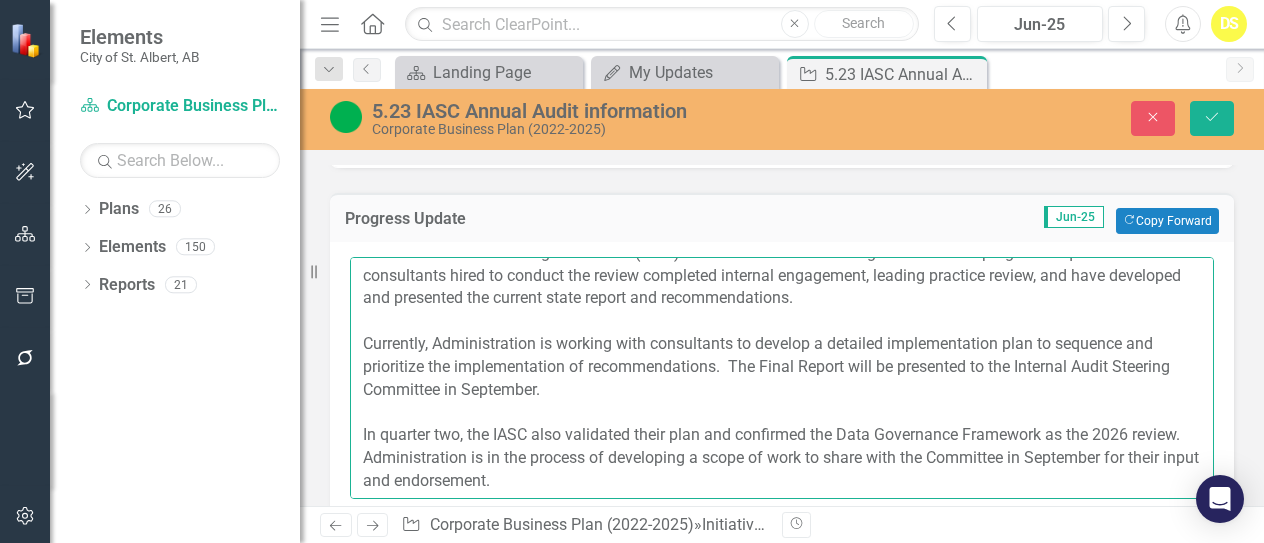 click on "The Internal Audit Steering Committee (IASC) directed Resource Planning Model Review progress in quarter two.  The consultants hired to conduct the review completed internal engagement, leading practice review, and have developed and presented the current state report and recommendations.
Currently, Administration is working with consultants to develop a detailed implementation plan to sequence and prioritize the implementation of recommendations.  The Final Report will be presented to the Internal Audit Steering Committee in September.
In quarter two, the IASC also validated their plan and confirmed the Data Governance Framework as the 2026 review.  Administration is in the process of developing a scope of work to share with the Committee in September for their input and endorsement." at bounding box center (782, 378) 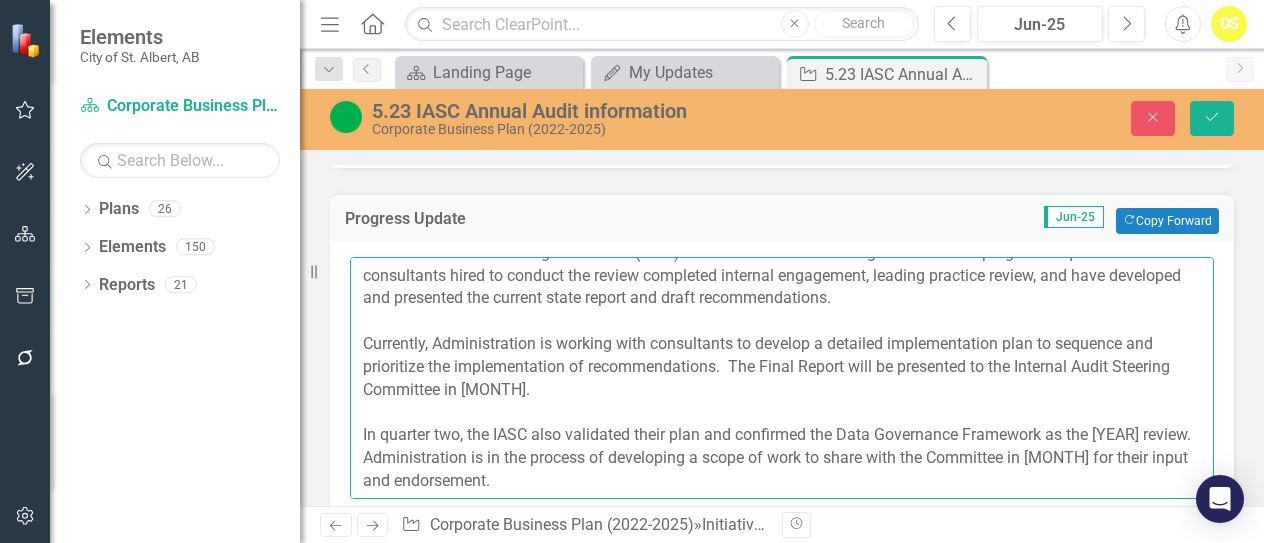 scroll, scrollTop: 22, scrollLeft: 0, axis: vertical 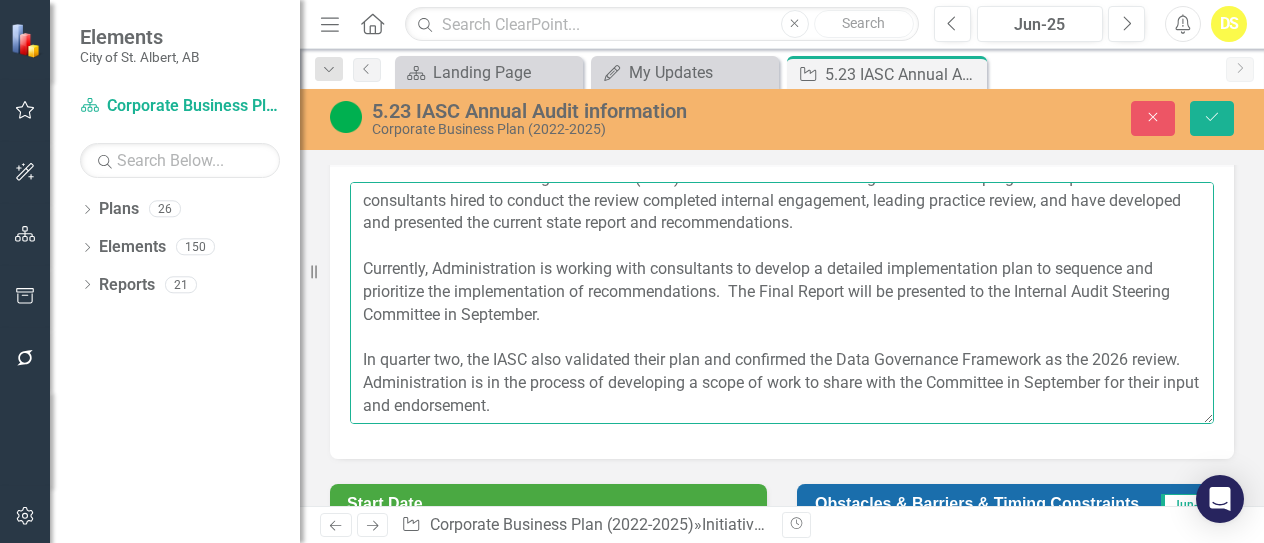 click on "The Internal Audit Steering Committee (IASC) directed Resource Planning Model Review progress in quarter two.  The consultants hired to conduct the review completed internal engagement, leading practice review, and have developed and presented the current state report and recommendations.
Currently, Administration is working with consultants to develop a detailed implementation plan to sequence and prioritize the implementation of recommendations.  The Final Report will be presented to the Internal Audit Steering Committee in September.
In quarter two, the IASC also validated their plan and confirmed the Data Governance Framework as the 2026 review.  Administration is in the process of developing a scope of work to share with the Committee in September for their input and endorsement." at bounding box center [782, 303] 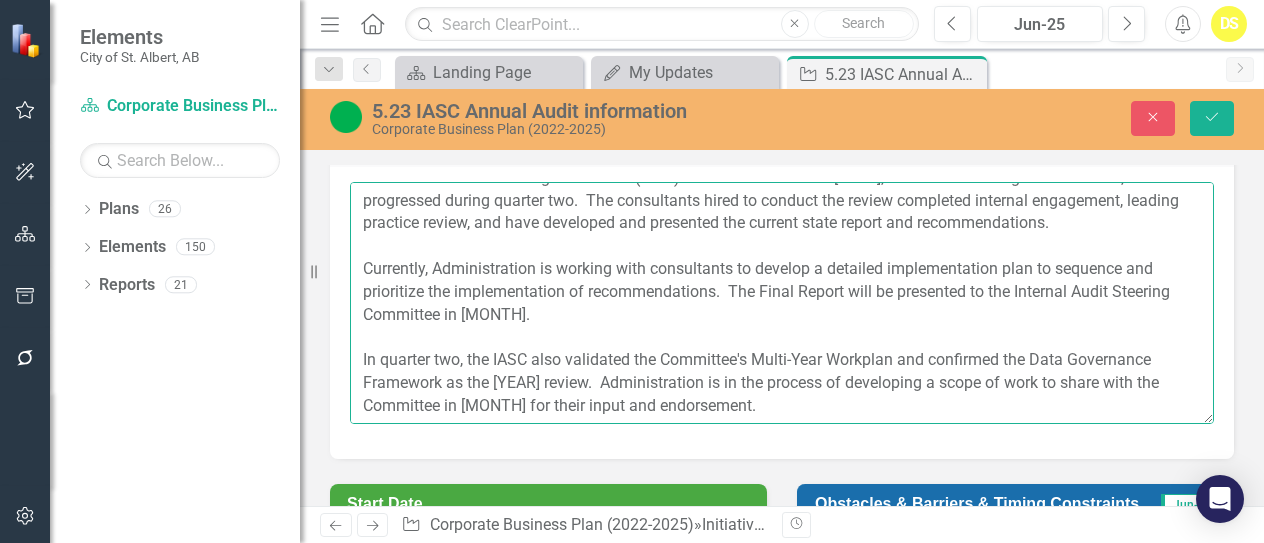 click on "The Internal Audit Steering Committee (IASC) directed the audit for [YEAR], Resource Planning Model Review, which progressed during quarter two.  The consultants hired to conduct the review completed internal engagement, leading practice review, and have developed and presented the current state report and recommendations.
Currently, Administration is working with consultants to develop a detailed implementation plan to sequence and prioritize the implementation of recommendations.  The Final Report will be presented to the Internal Audit Steering Committee in [MONTH].
In quarter two, the IASC also validated the Committee's Multi-Year Workplan and confirmed the Data Governance Framework as the [YEAR] review.  Administration is in the process of developing a scope of work to share with the Committee in [MONTH] for their input and endorsement." at bounding box center (782, 303) 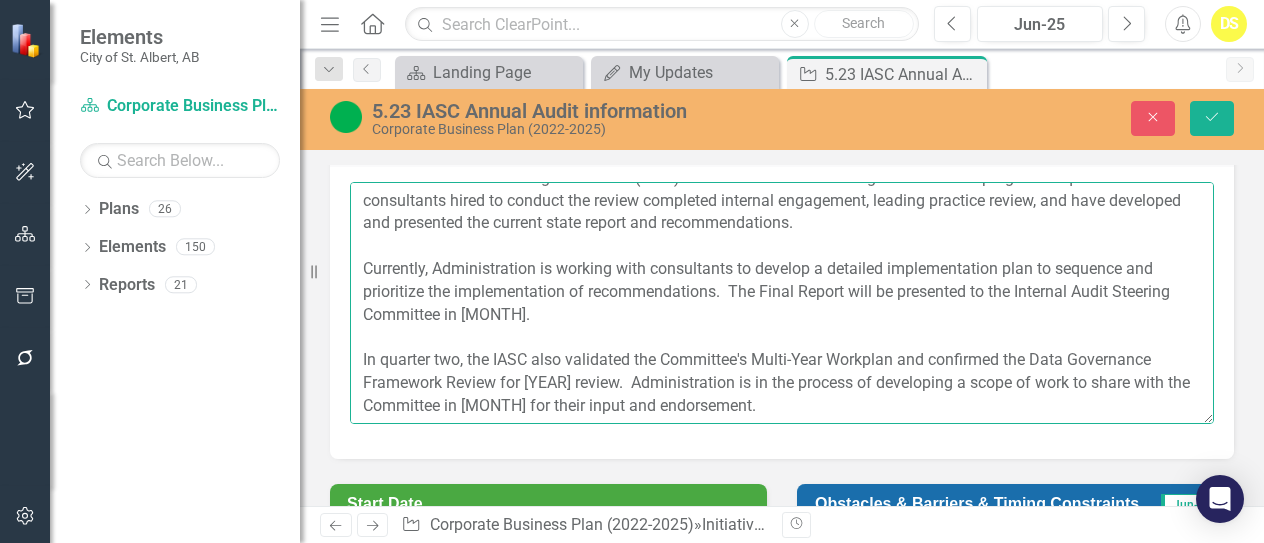 click on "The Internal Audit Steering Committee (IASC) directed Resource Planning Model Review progress in quarter two.  The consultants hired to conduct the review completed internal engagement, leading practice review, and have developed and presented the current state report and recommendations.
Currently, Administration is working with consultants to develop a detailed implementation plan to sequence and prioritize the implementation of recommendations.  The Final Report will be presented to the Internal Audit Steering Committee in [MONTH].
In quarter two, the IASC also validated the Committee's Multi-Year Workplan and confirmed the Data Governance Framework Review for [YEAR] review.  Administration is in the process of developing a scope of work to share with the Committee in [MONTH] for their input and endorsement." at bounding box center [782, 303] 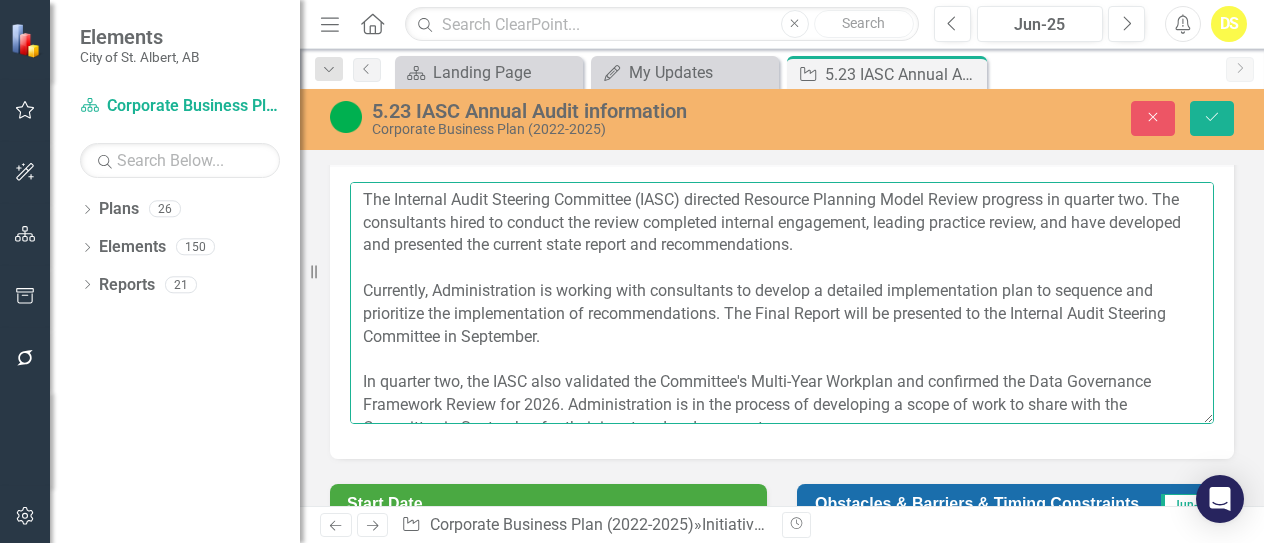 scroll, scrollTop: 1, scrollLeft: 0, axis: vertical 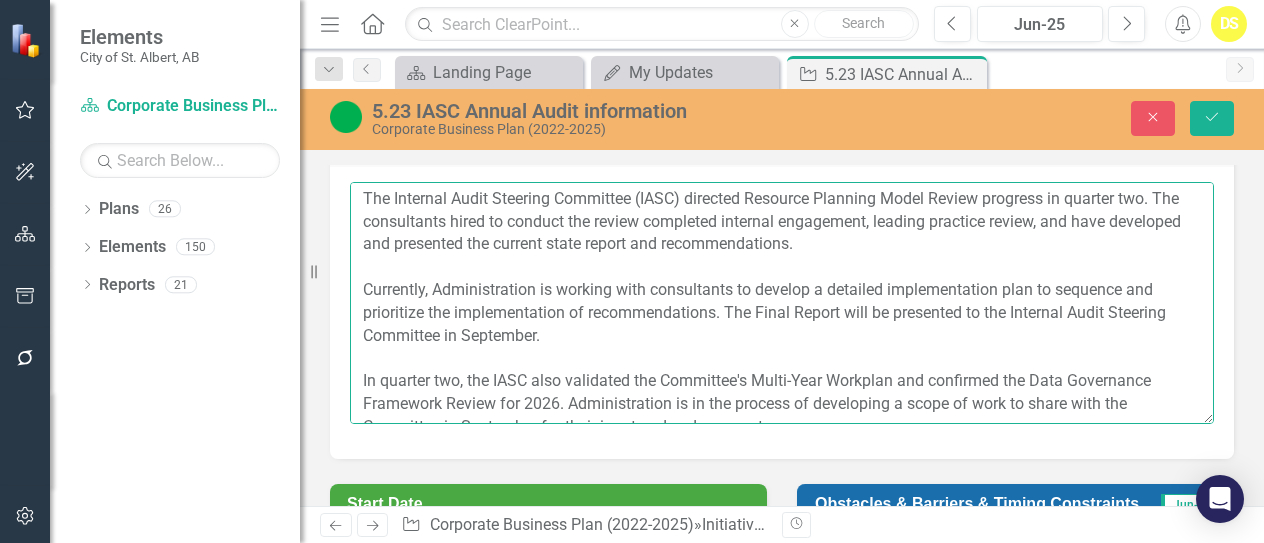 click on "The Internal Audit Steering Committee (IASC) directed Resource Planning Model Review progress in quarter two. The consultants hired to conduct the review completed internal engagement, leading practice review, and have developed and presented the current state report and recommendations.
Currently, Administration is working with consultants to develop a detailed implementation plan to sequence and prioritize the implementation of recommendations. The Final Report will be presented to the Internal Audit Steering Committee in September.
In quarter two, the IASC also validated the Committee's Multi-Year Workplan and confirmed the Data Governance Framework Review for 2026. Administration is in the process of developing a scope of work to share with the Committee in September for their input and endorsement." at bounding box center [782, 303] 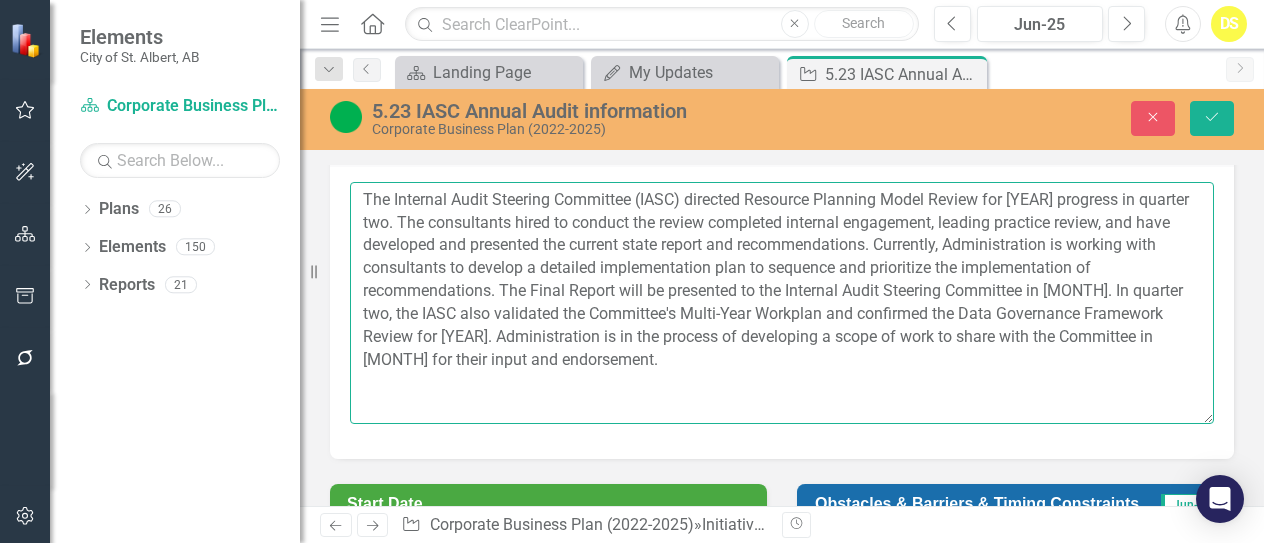 scroll, scrollTop: 22, scrollLeft: 0, axis: vertical 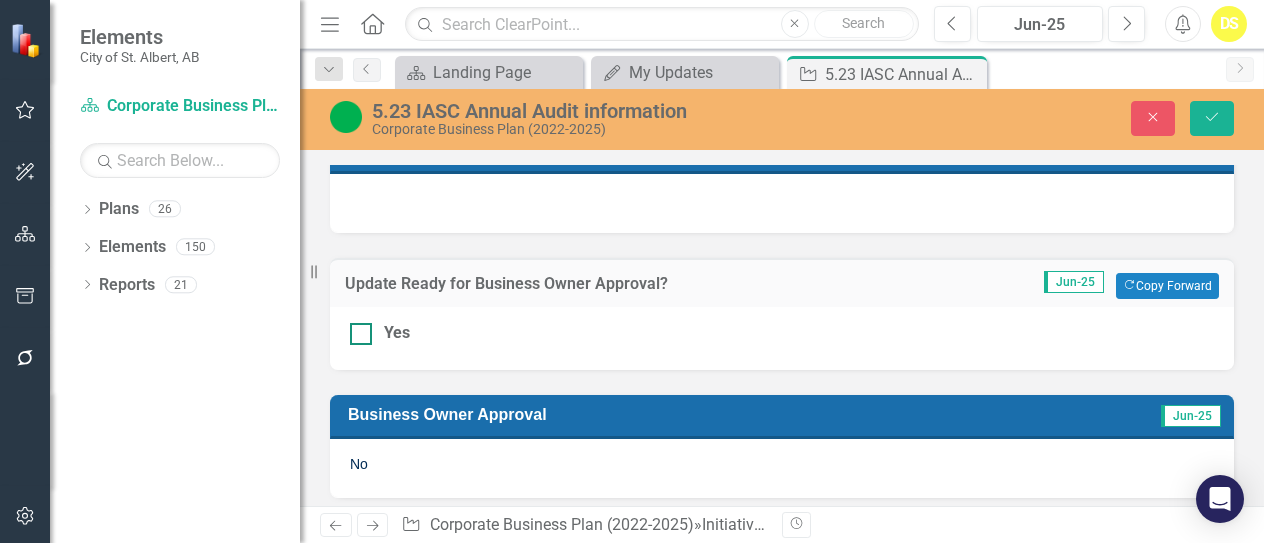 type on "The Internal Audit Steering Committee (IASC) directed Resource Planning Model Review for [YEAR] progress in quarter two. The consultants hired to conduct the review completed internal engagement, leading practice review, and have developed and presented the current state report and recommendations. Currently, Administration is working with consultants to develop a detailed implementation plan to sequence and prioritize the implementation of recommendations. The Final Report will be presented to the Internal Audit Steering Committee in [MONTH]. In quarter two, the IASC also validated the Committee's Multi-Year Workplan and confirmed the Data Governance Framework Review for [YEAR]. Administration is in the process of developing a scope of work to share with the Committee in [MONTH] for their input and endorsement." 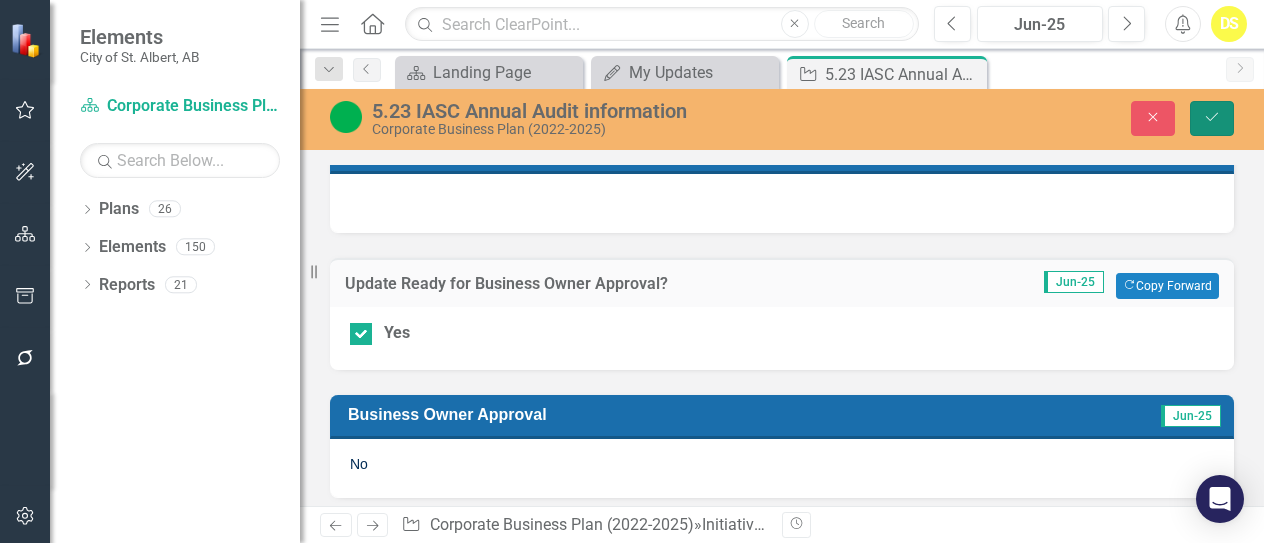 click on "Save" at bounding box center (1212, 117) 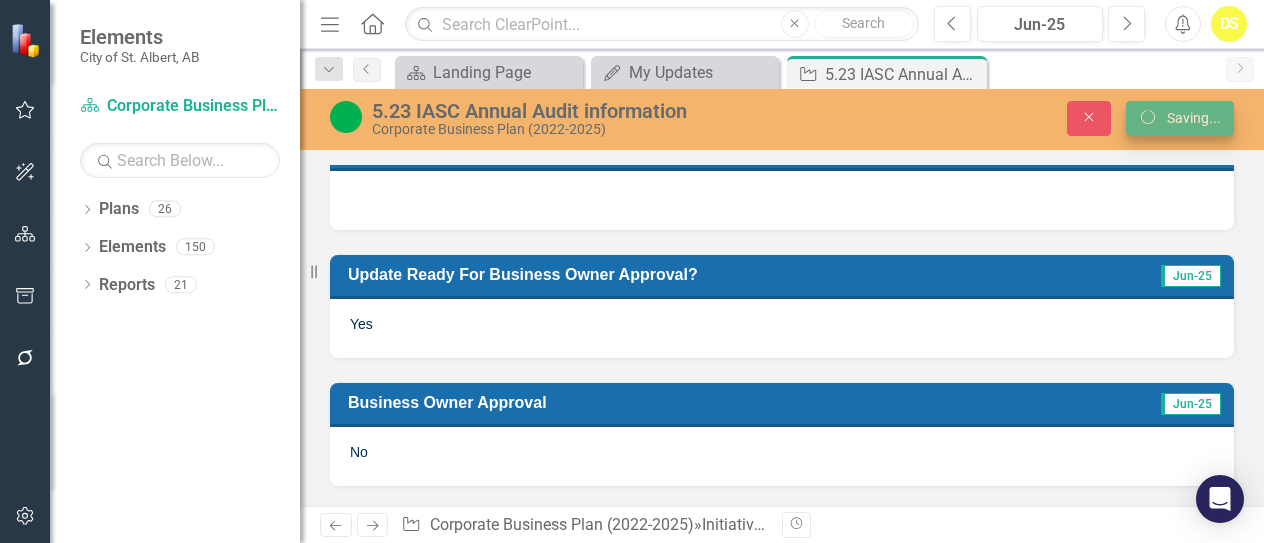scroll, scrollTop: 925, scrollLeft: 0, axis: vertical 